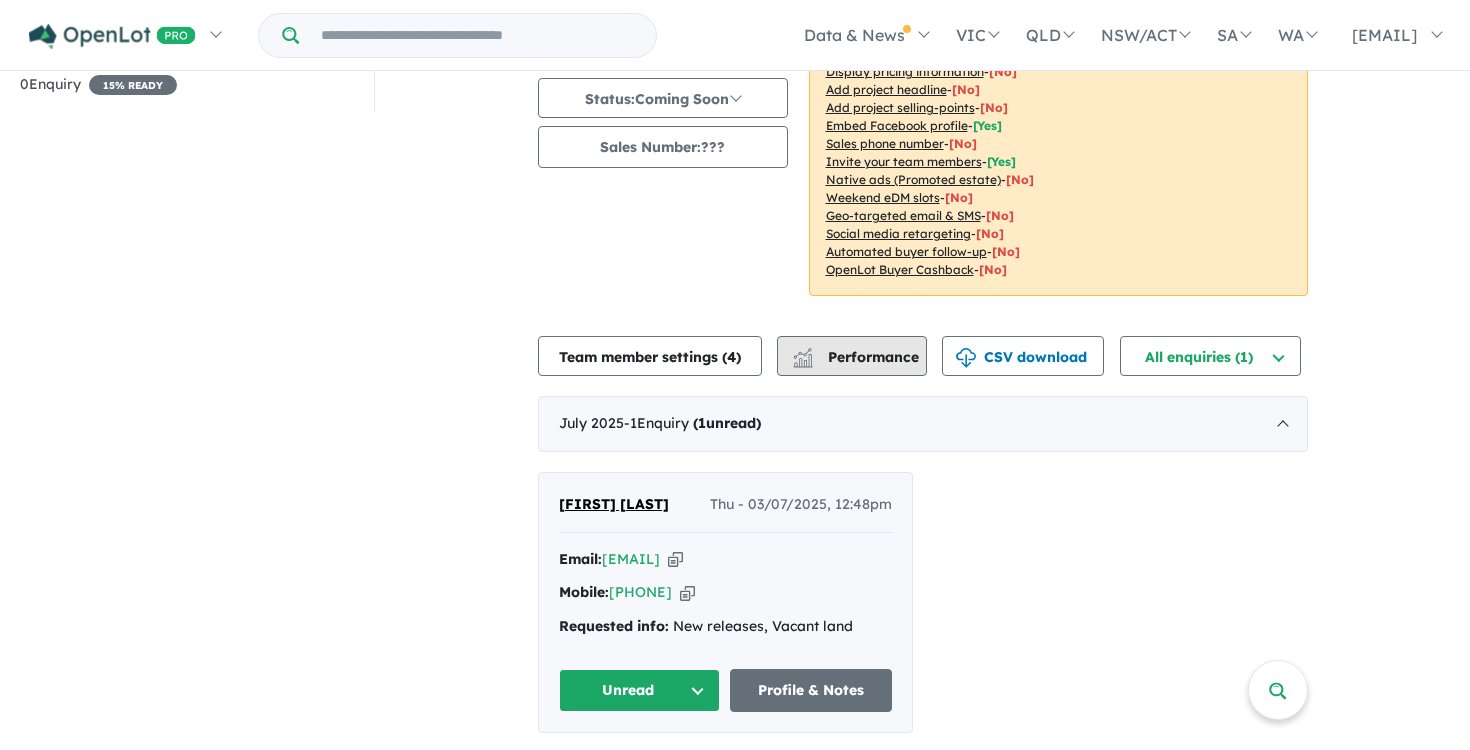 scroll, scrollTop: 221, scrollLeft: 0, axis: vertical 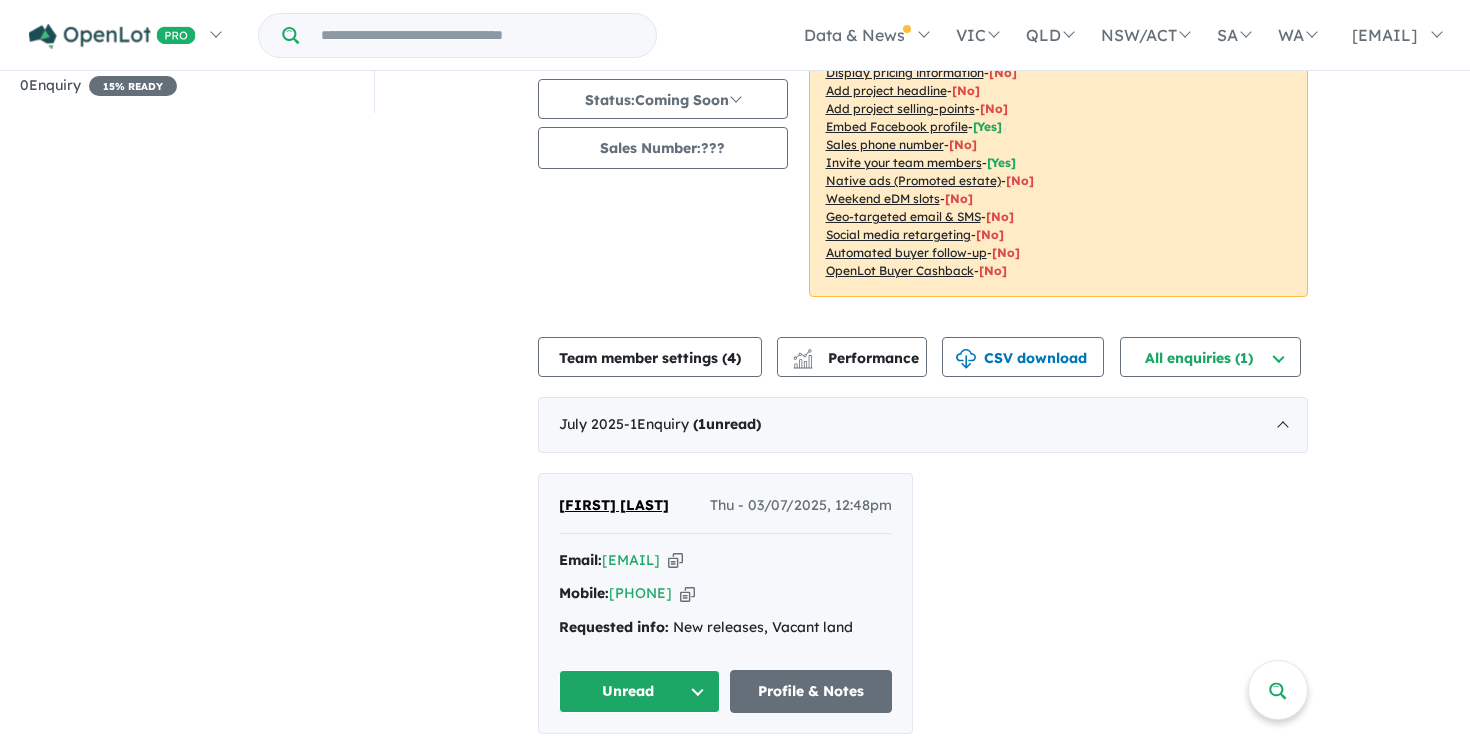 click on "Unread" at bounding box center [640, 691] 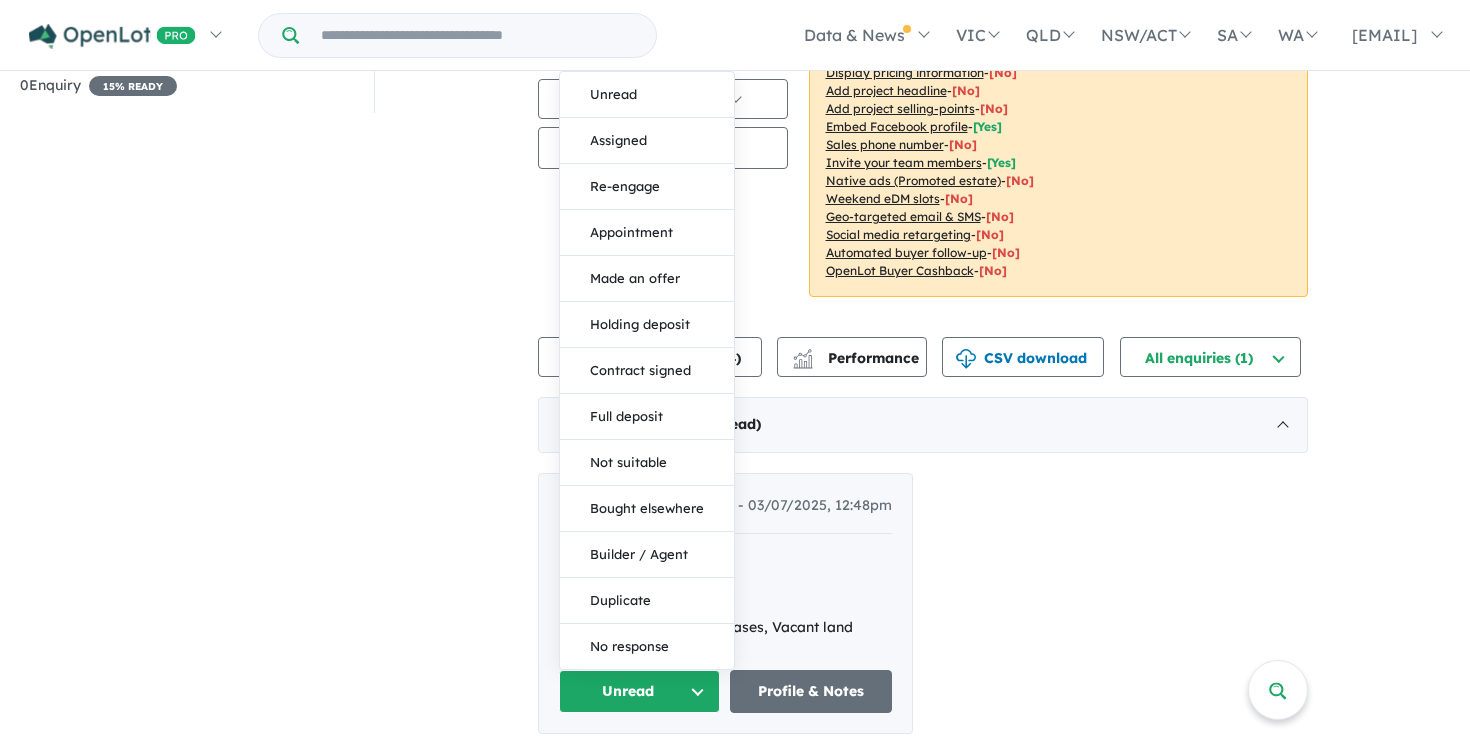 click on "[FIRST] [LAST] Thu - 03/07/2025, 12:48pm    Email:  [EMAIL] Copied! Mobile:  [PHONE] Copied! Requested info:   New releases, Vacant land   Unread Unread Assigned Re-engage Appointment Made an offer Holding deposit Contract signed Full deposit Not suitable Bought elsewhere Builder / Agent Duplicate No response Profile  &  Notes" at bounding box center (923, 603) 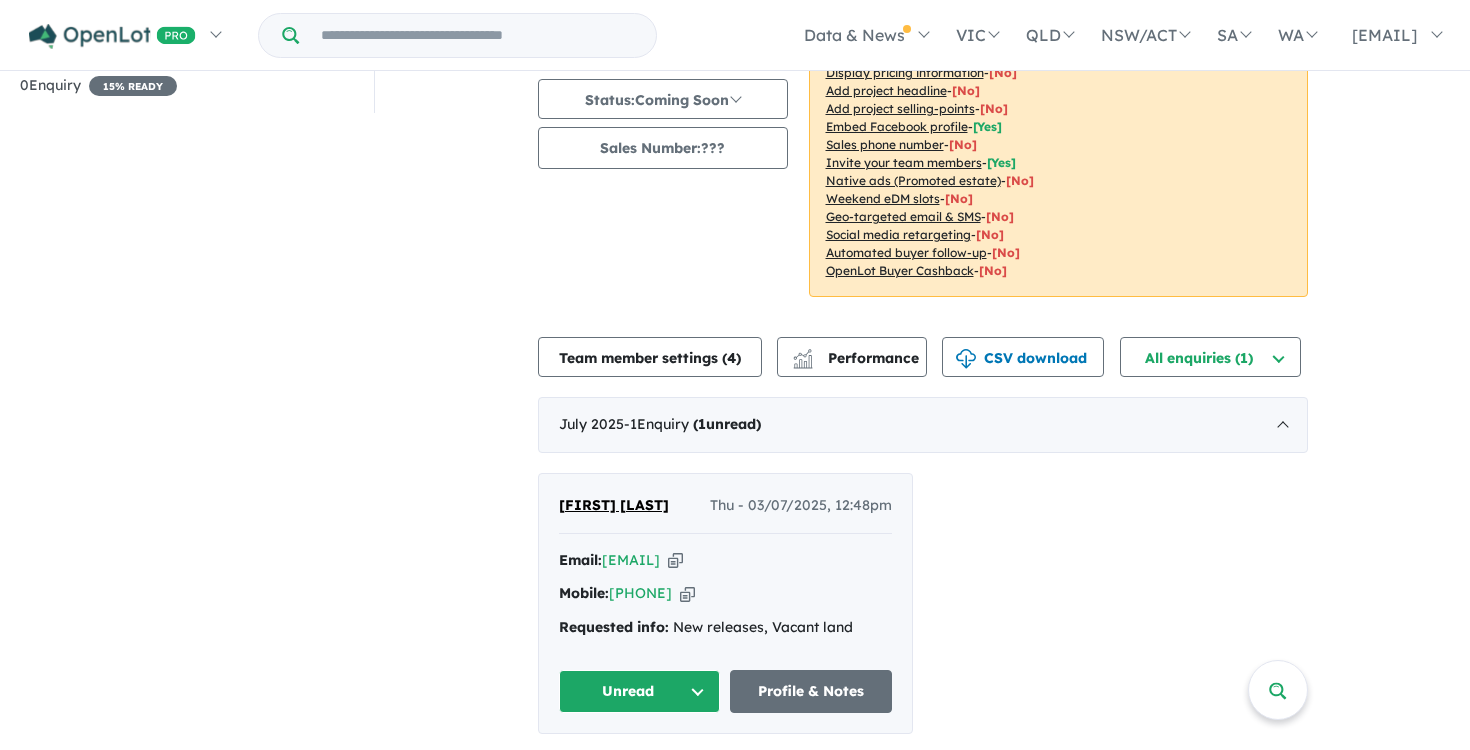 drag, startPoint x: 697, startPoint y: 503, endPoint x: 540, endPoint y: 498, distance: 157.0796 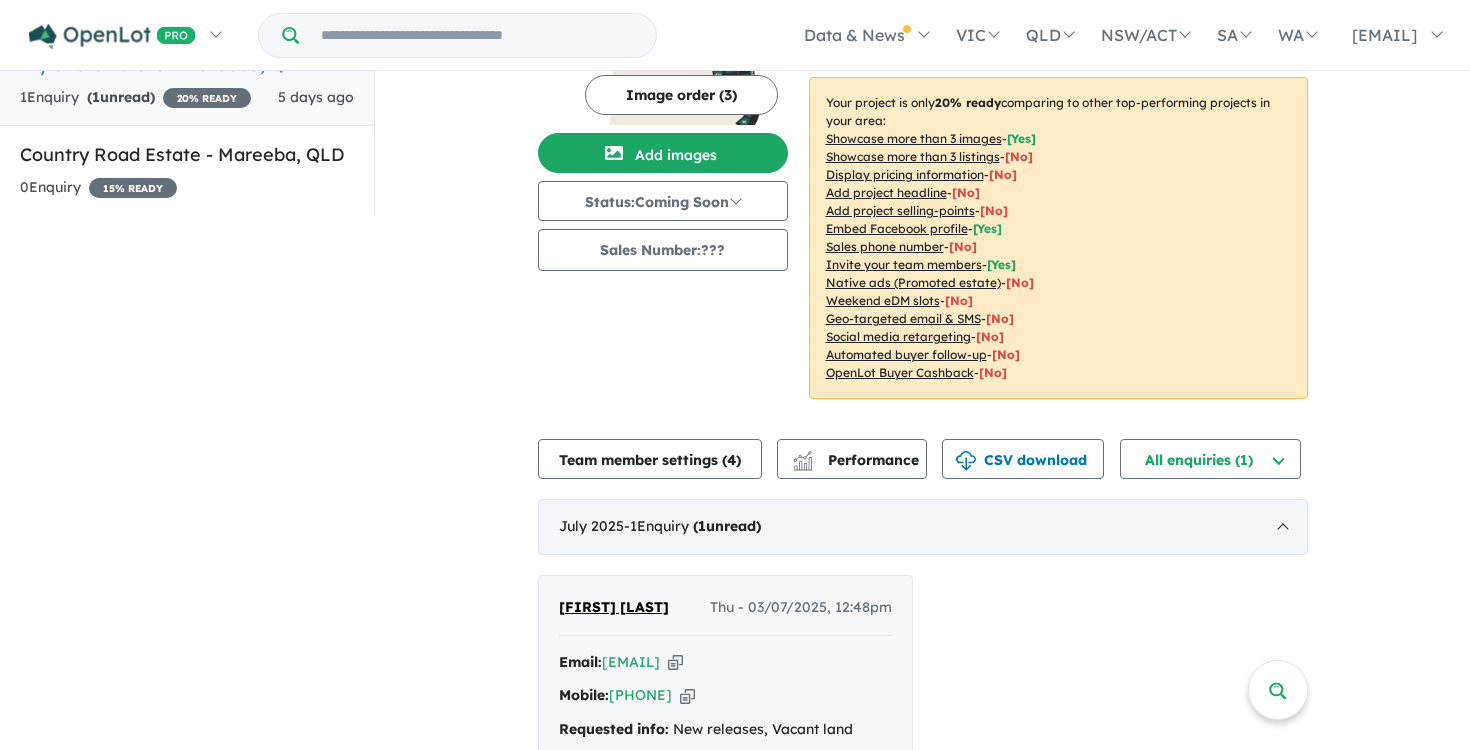 scroll, scrollTop: 130, scrollLeft: 0, axis: vertical 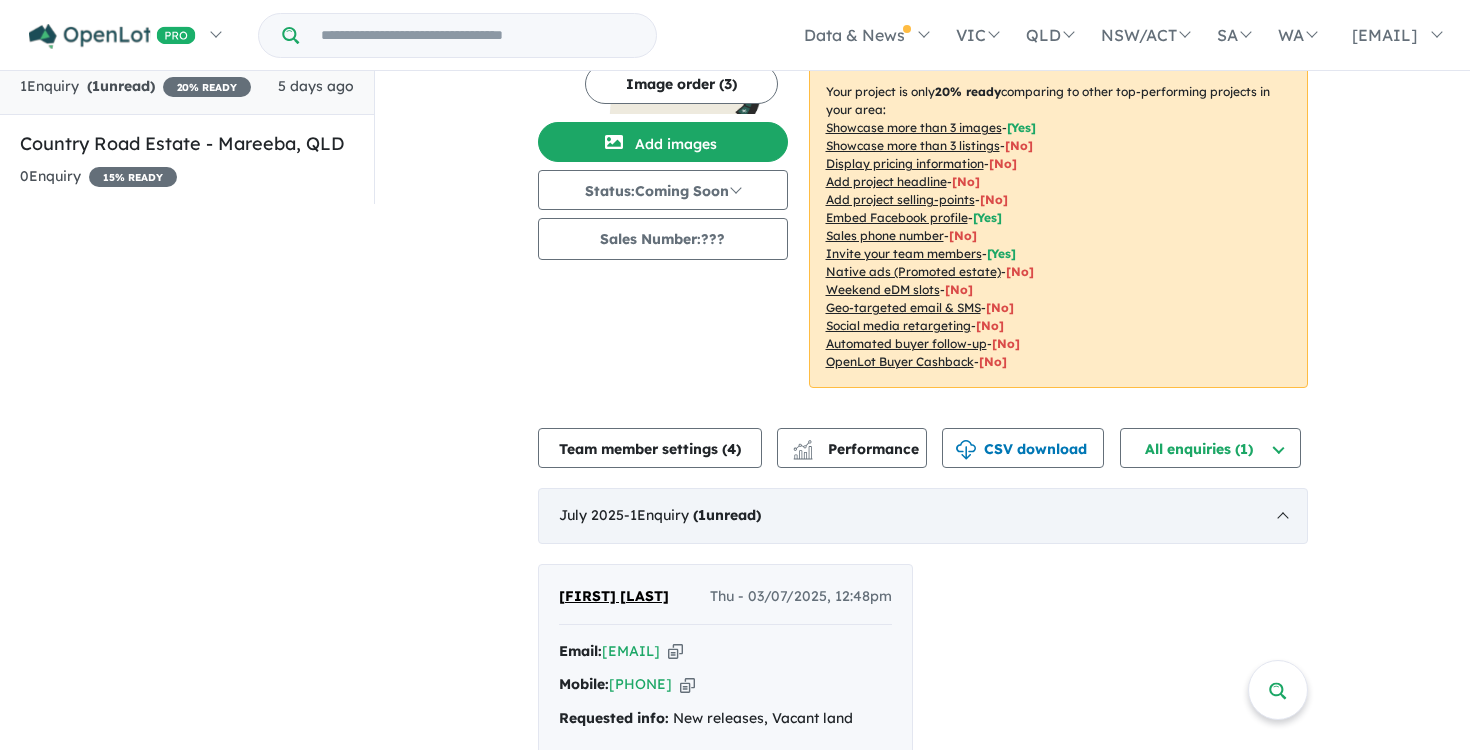 click on "-  1  Enquir y   ( 1  unread)" at bounding box center (692, 515) 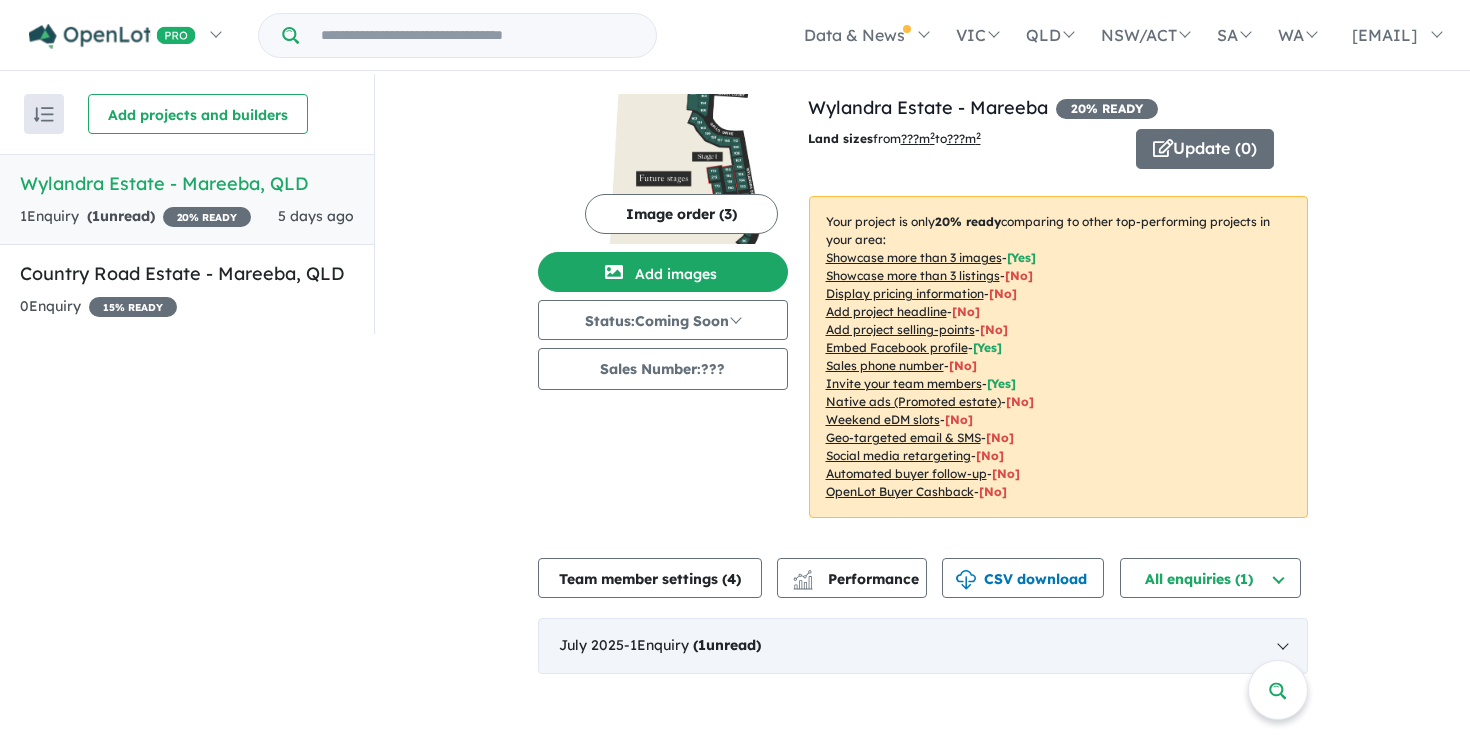 scroll, scrollTop: 0, scrollLeft: 0, axis: both 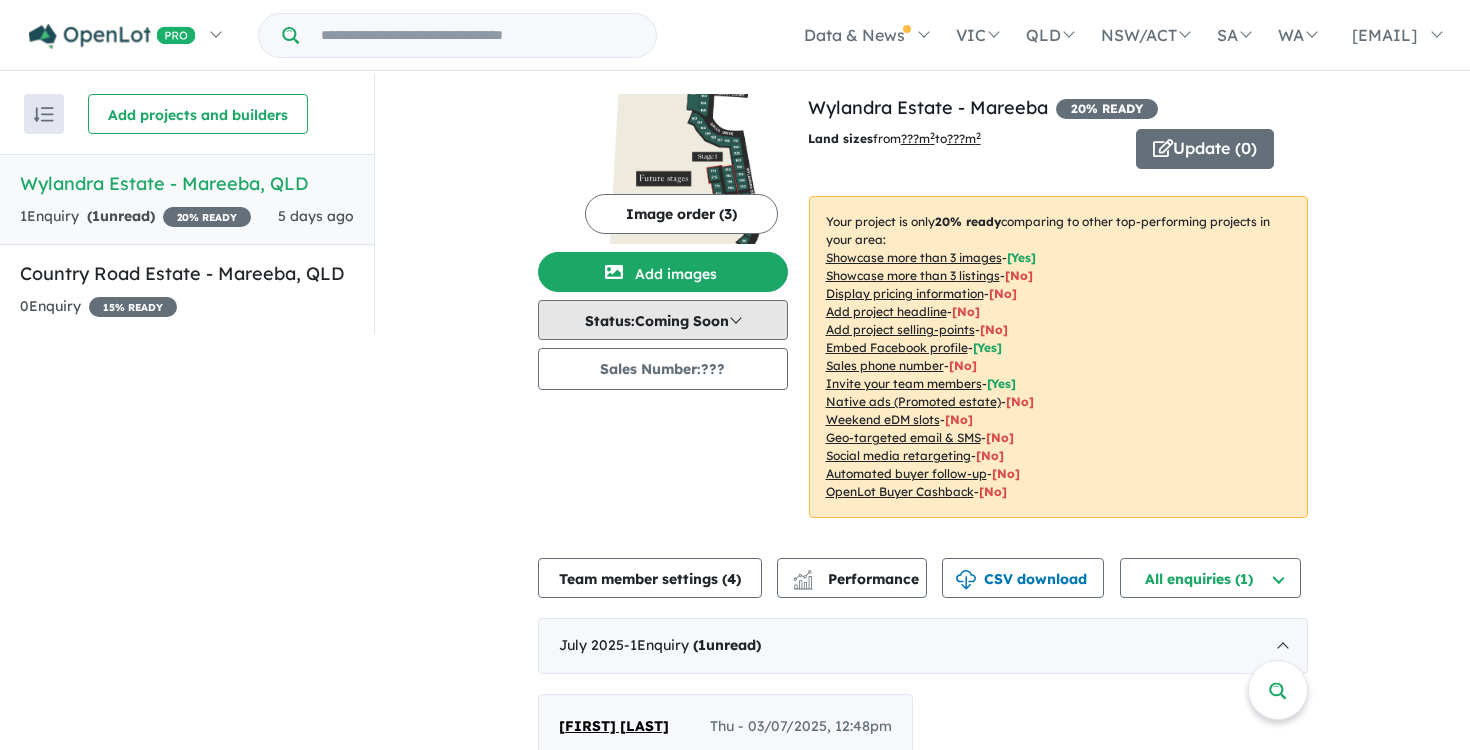 click on "Status:  Coming Soon" at bounding box center (663, 320) 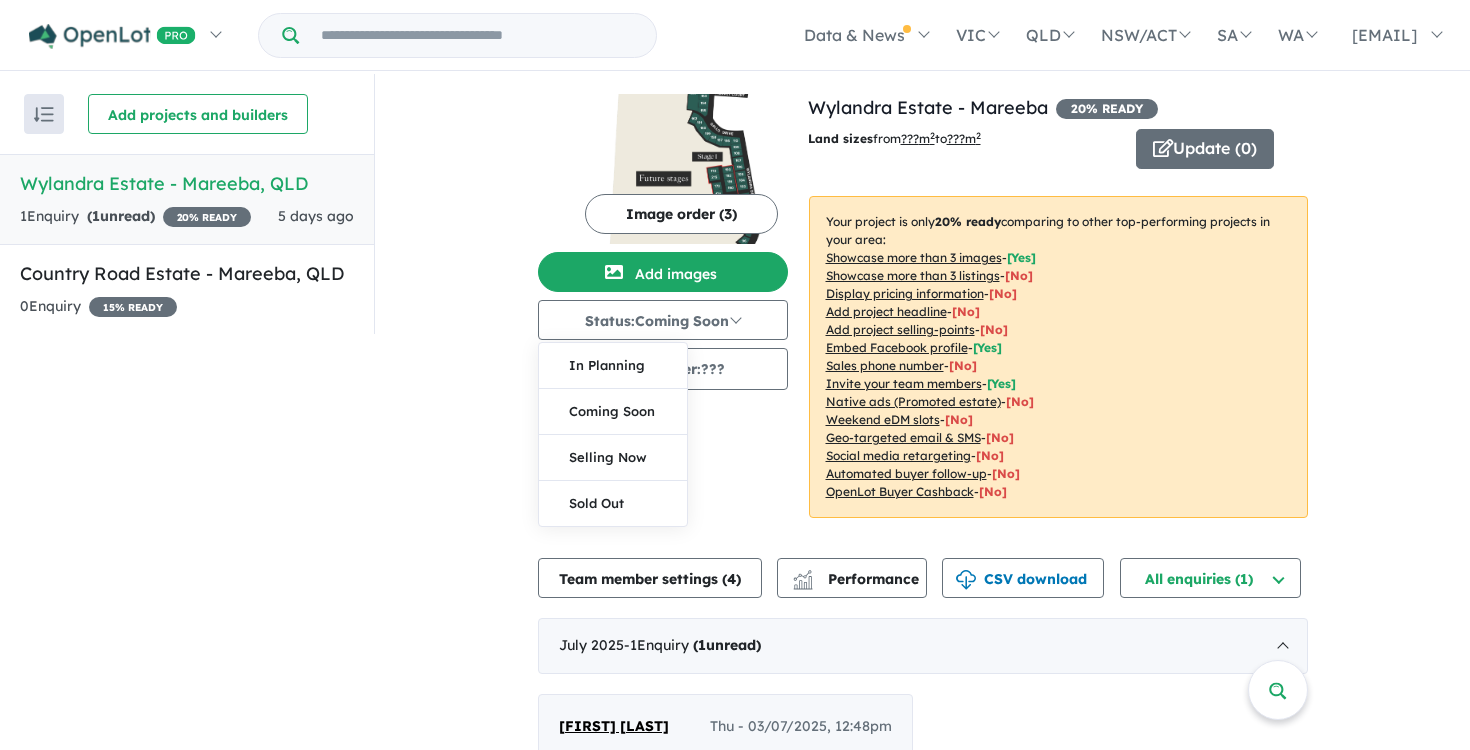 click on "View  2  projects in your account Wylandra Estate - Mareeba 20 % READY Land sizes  from   ??? m 2  to  ???m 2 Update ( 0 ) Your project is only  20 % ready  comparing to other top-performing projects in your area: Showcase more than 3 images  -  [ Yes ] Showcase more than 3 listings  -  [ No ] Display pricing information  -  [ No ] Add project headline  -  [ No ] Add project selling-points  -  [ No ] Embed Facebook profile  -  [ Yes ] Sales phone number  -  [ No ] Invite your team members  -  [ Yes ] Native ads (Promoted estate)  -  [No] Weekend eDM slots  -  [No] Geo-targeted email  &  SMS  -  [No] Social media retargeting  -  [No] Automated buyer follow-up  -  [No] OpenLot Buyer Cashback  -  [No] 1  Enquir y ( 1  unread) 20 % READY 5 days ago Image order ( 3 ) Add images Status:  Coming Soon In Planning Coming Soon Selling Now Sold Out Sales Number:  ??? Land sizes  from   ??? m 2  to  ???m 2 Update ( 0 ) Your project is only  20 % ready  comparing to other top-performing projects in your area:  -  [ Yes ]" at bounding box center [922, 524] 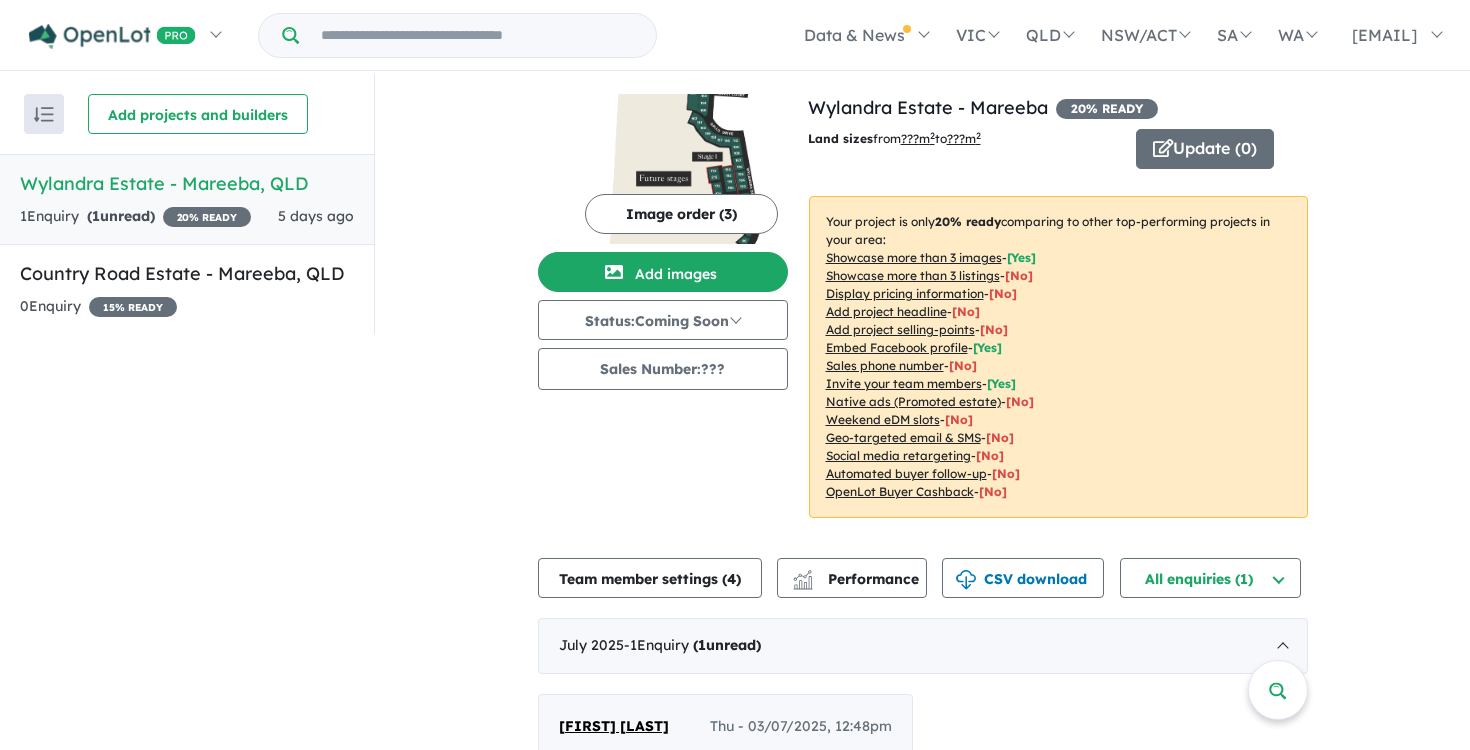 scroll, scrollTop: 0, scrollLeft: 0, axis: both 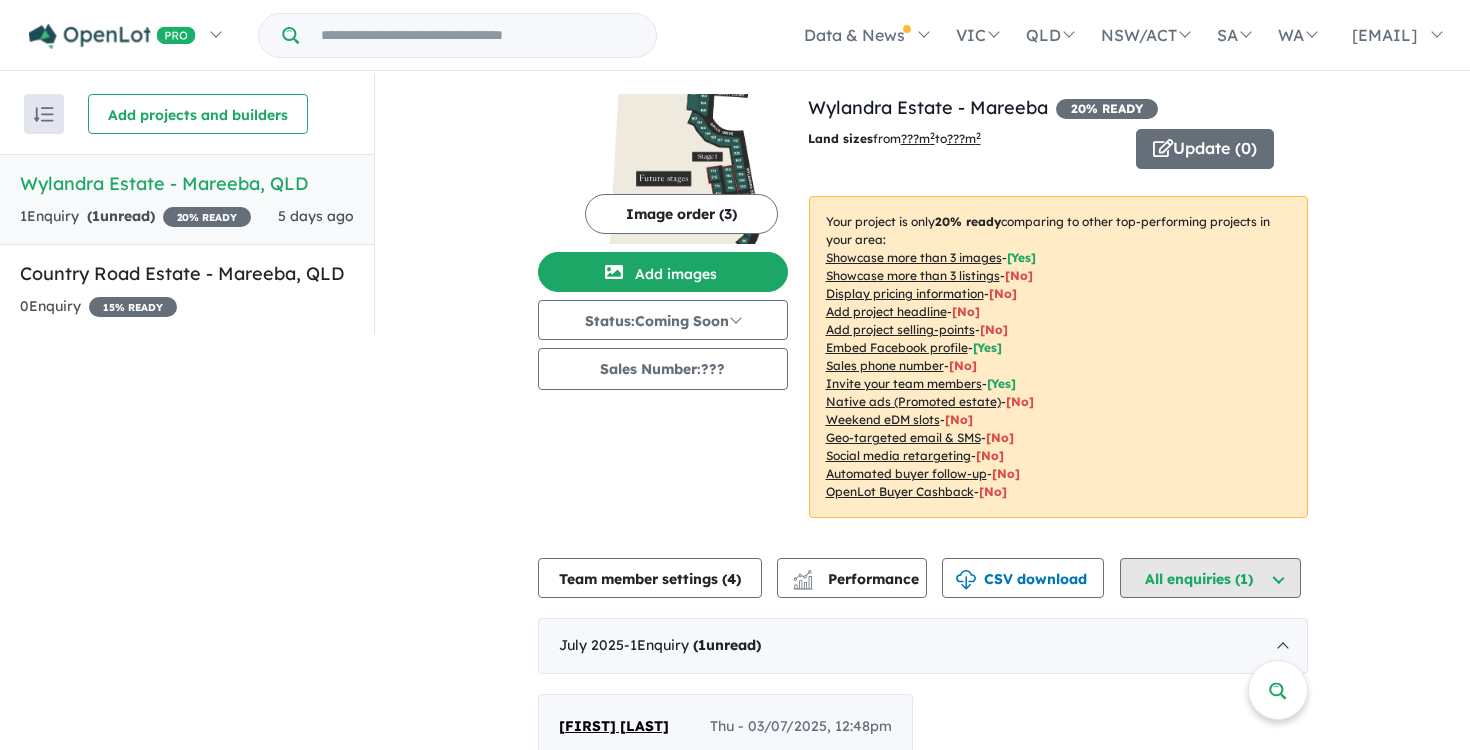 click on "All enquiries ( 1 )" at bounding box center [1210, 578] 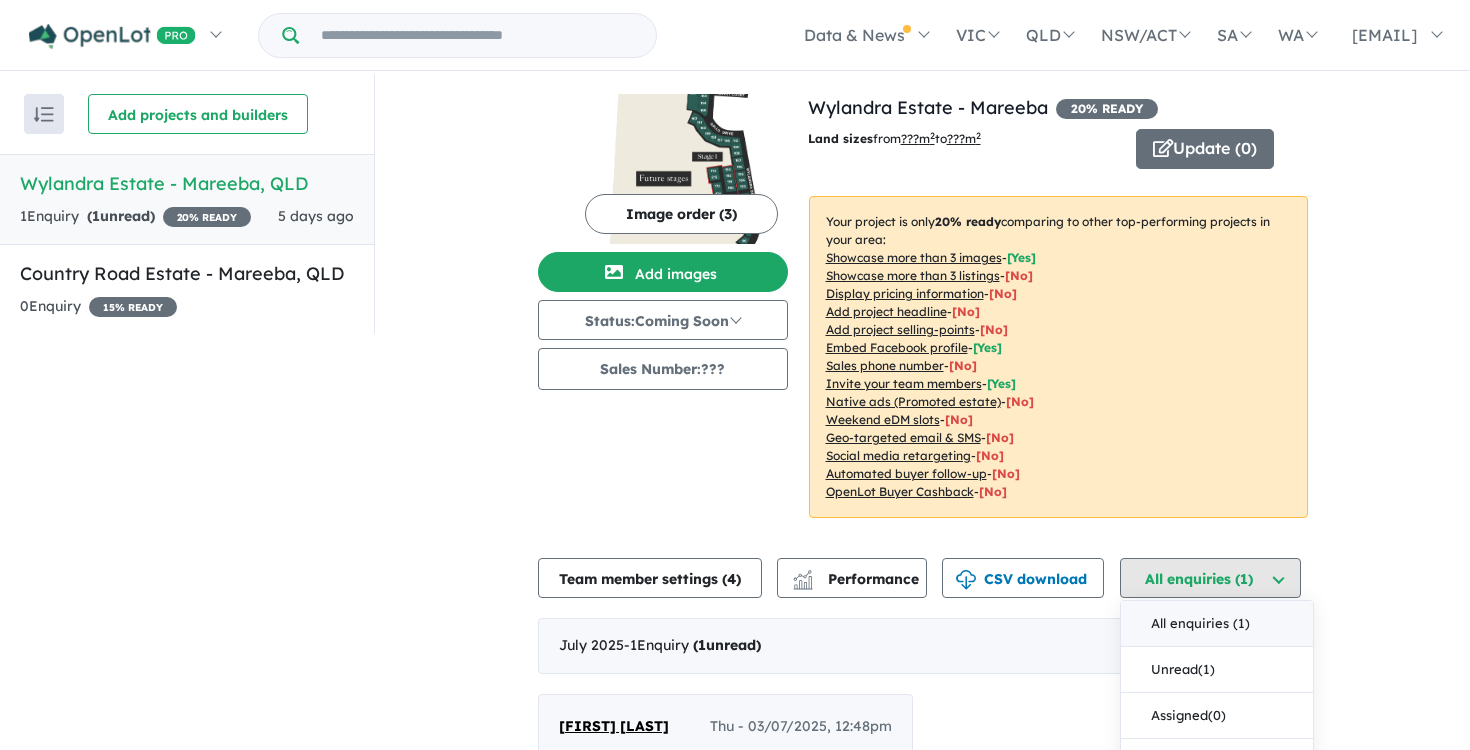 click on "All enquiries ( 1 )" at bounding box center [1210, 578] 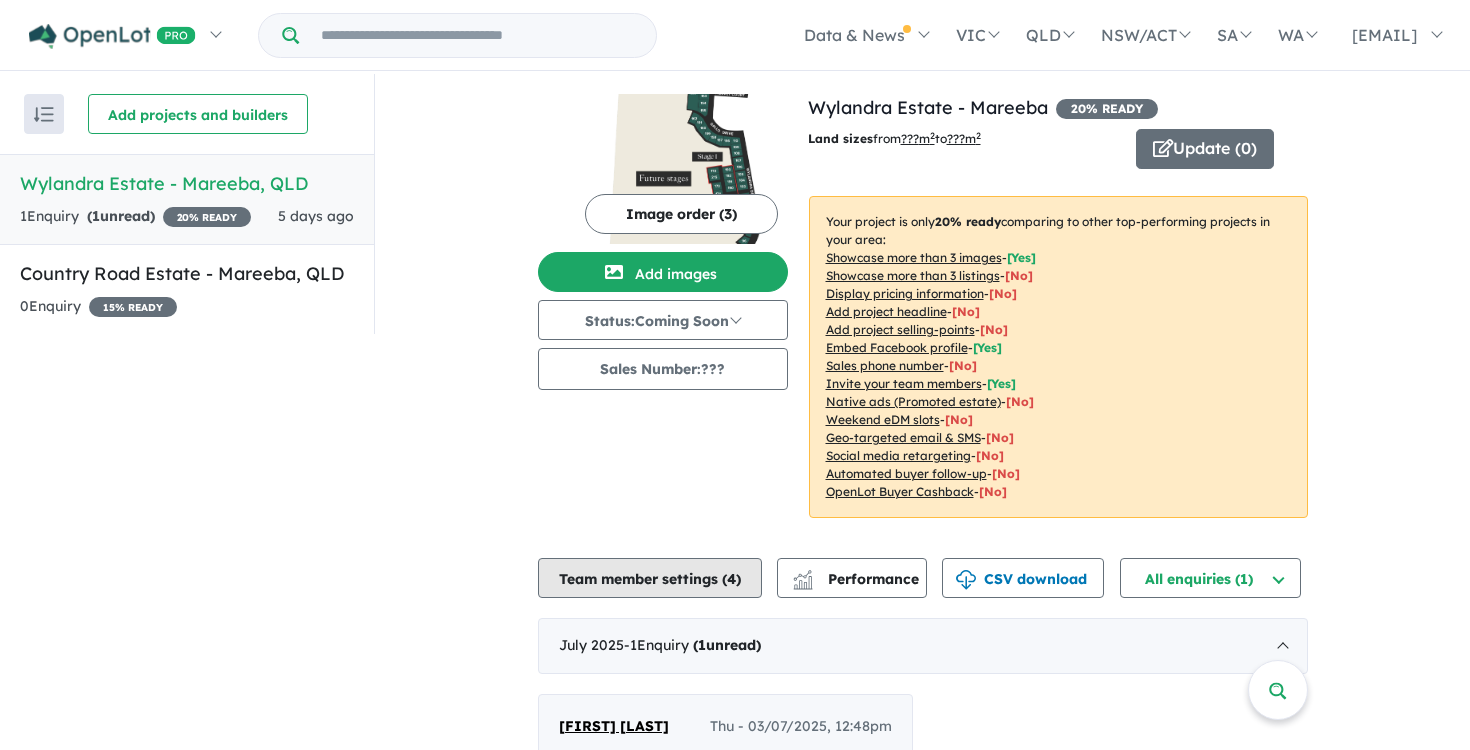 scroll, scrollTop: -1, scrollLeft: 0, axis: vertical 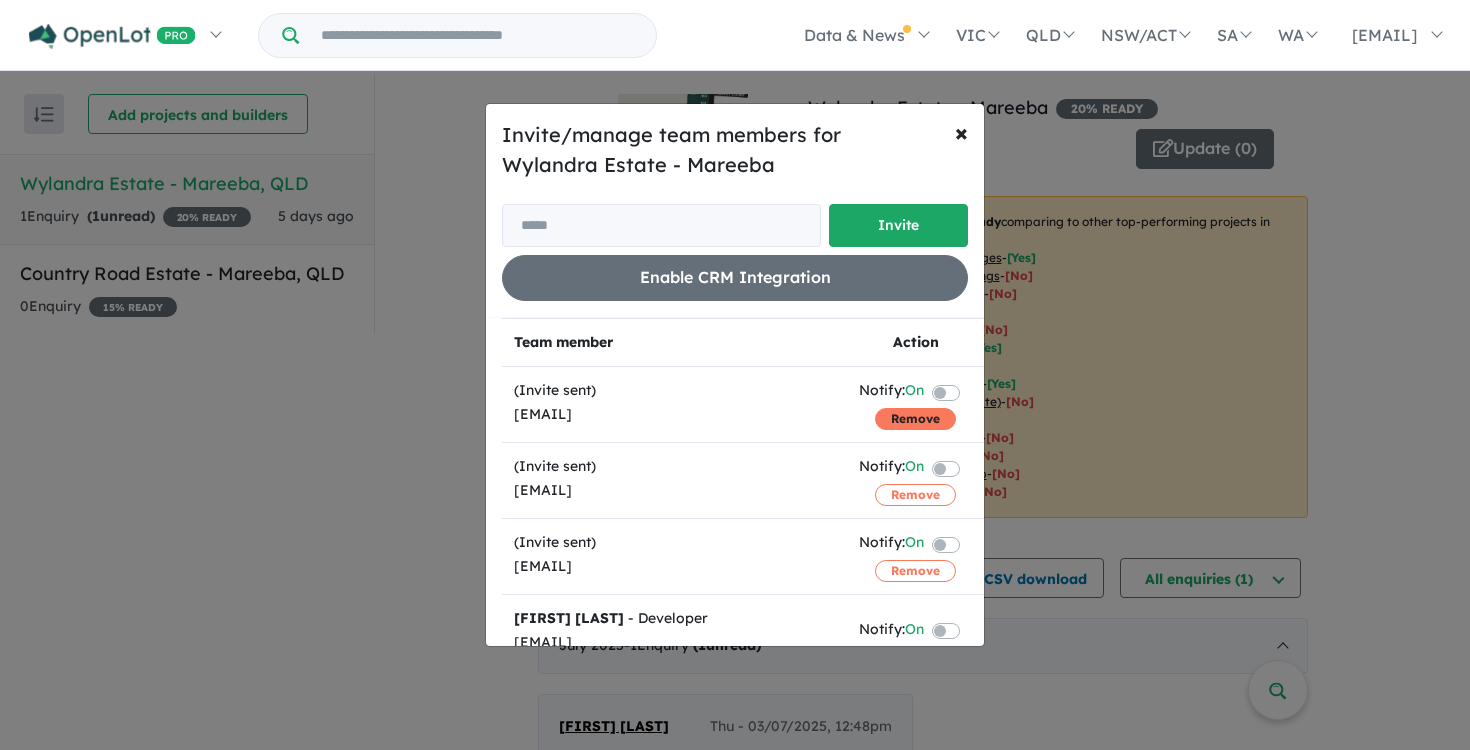 click on "Remove" at bounding box center (915, 419) 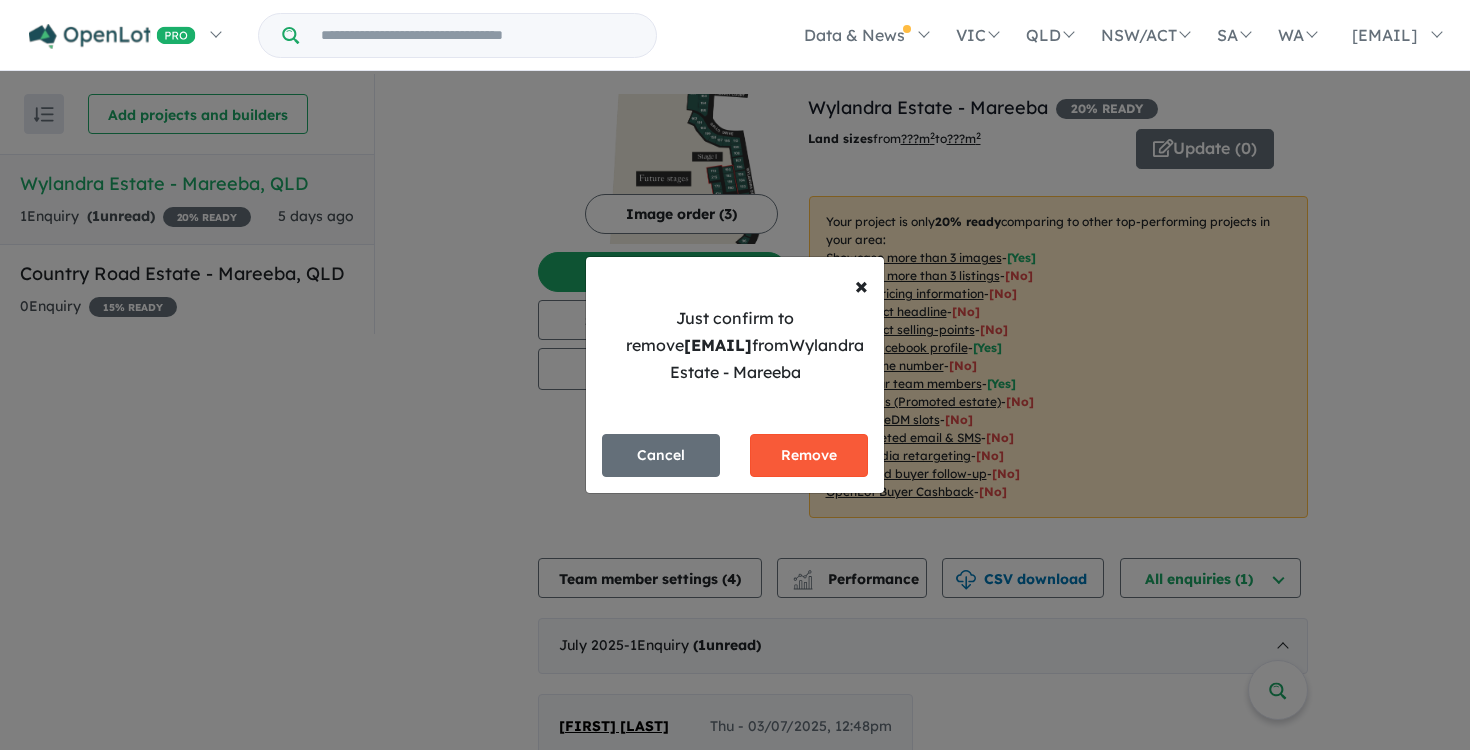 click on "Remove" at bounding box center [809, 455] 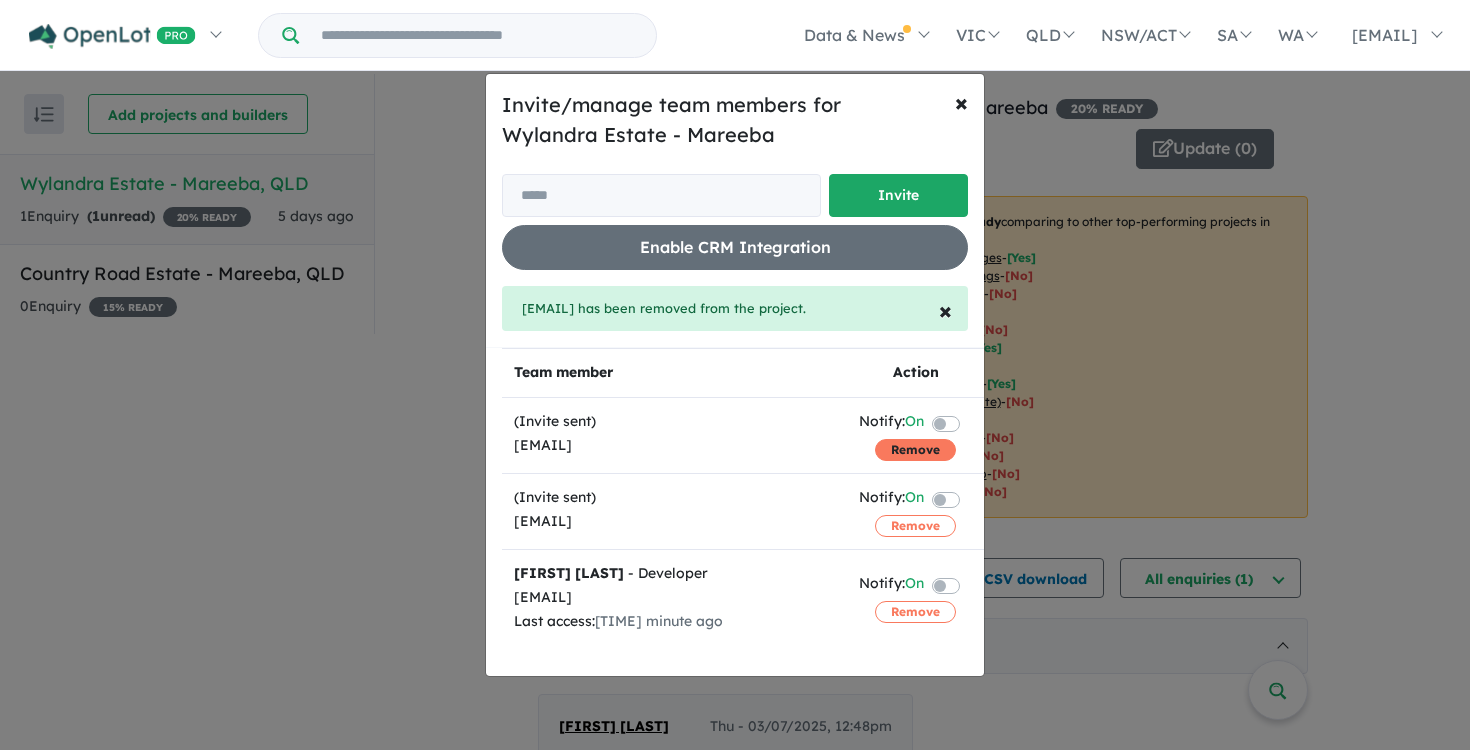 click on "Remove" at bounding box center (915, 450) 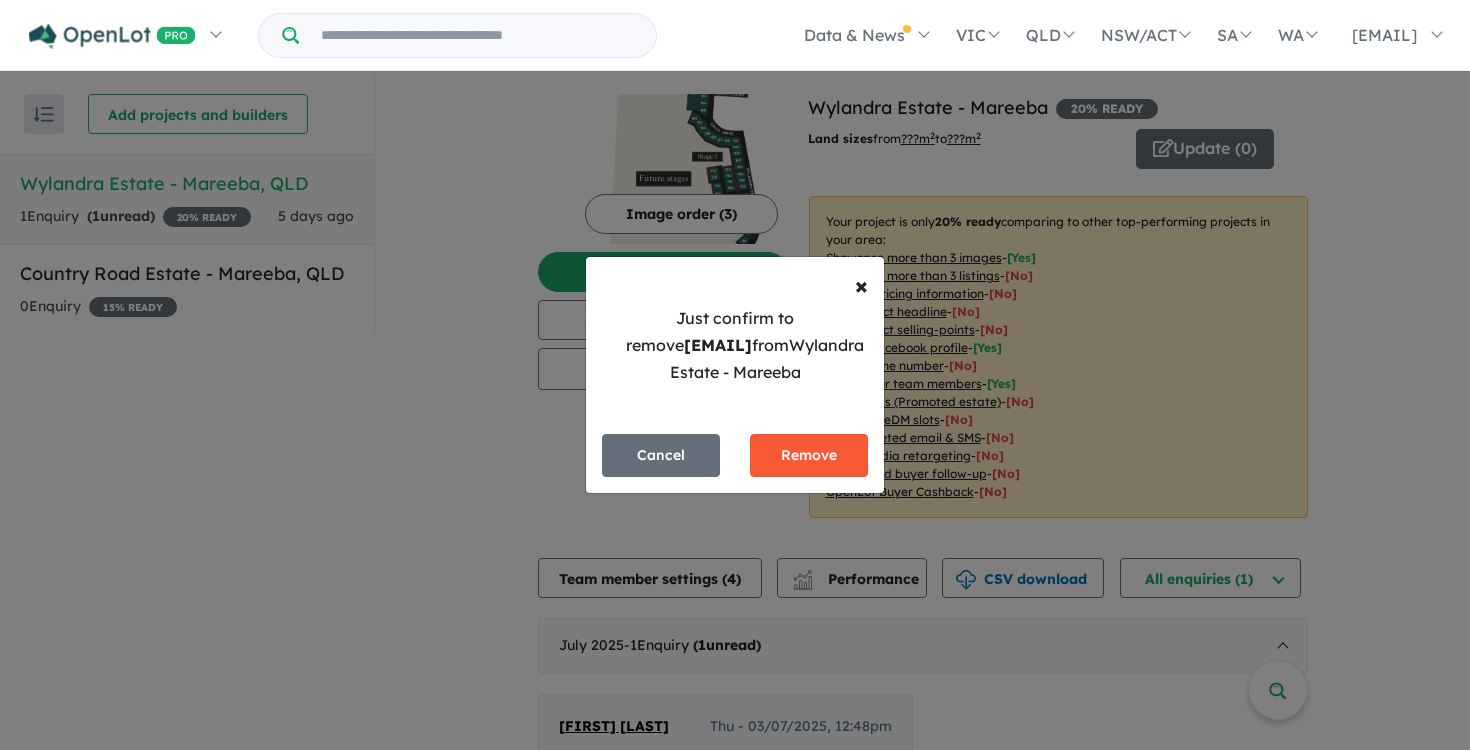 click on "Remove" at bounding box center (809, 455) 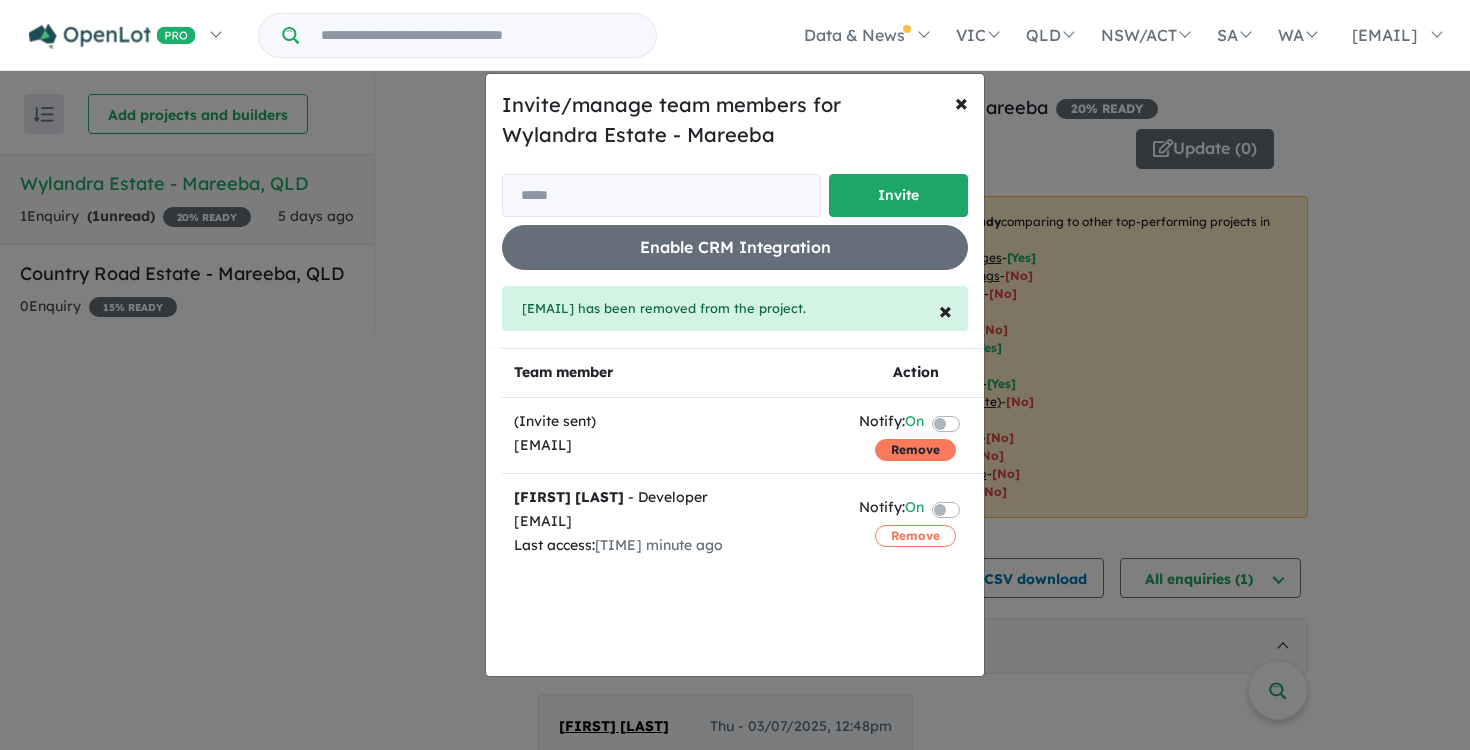 click on "Remove" at bounding box center (915, 450) 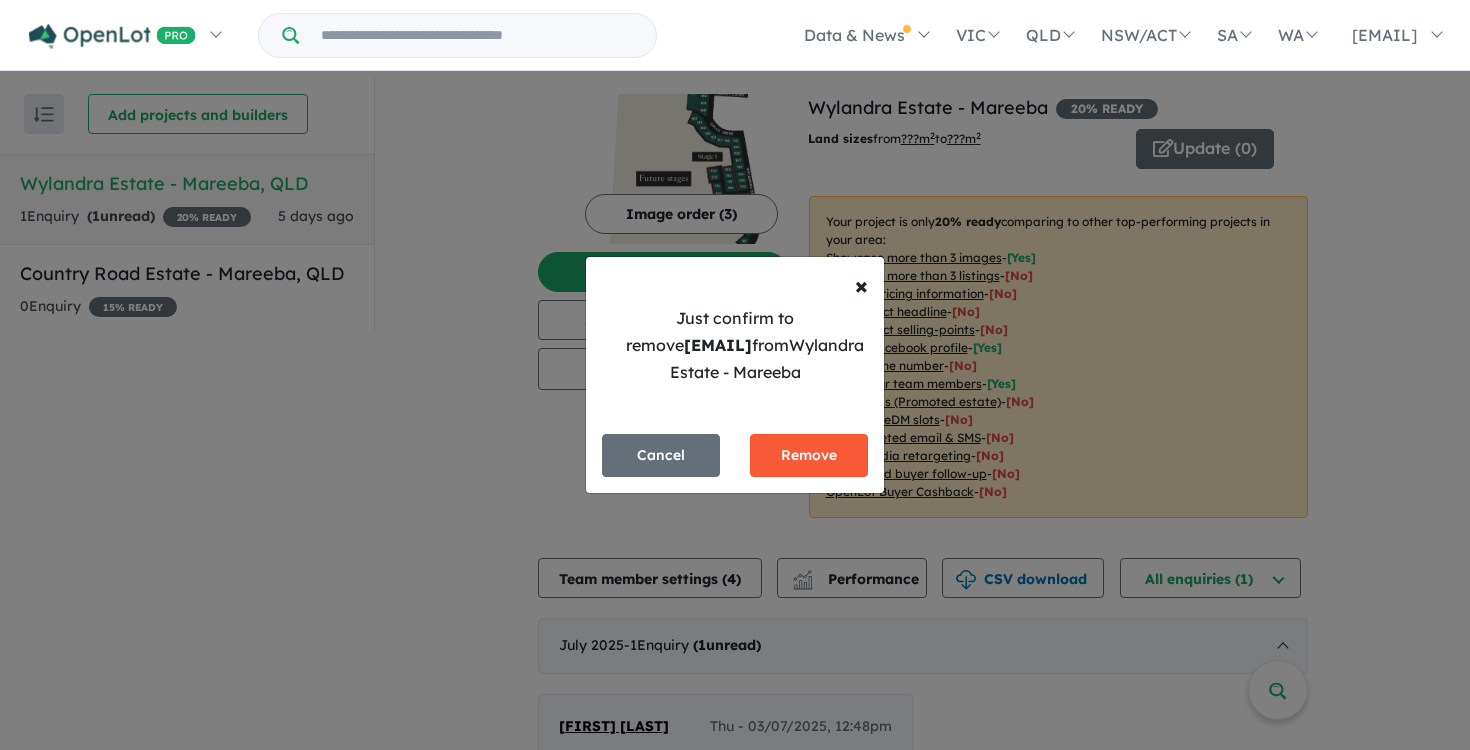 click on "Remove" at bounding box center [809, 455] 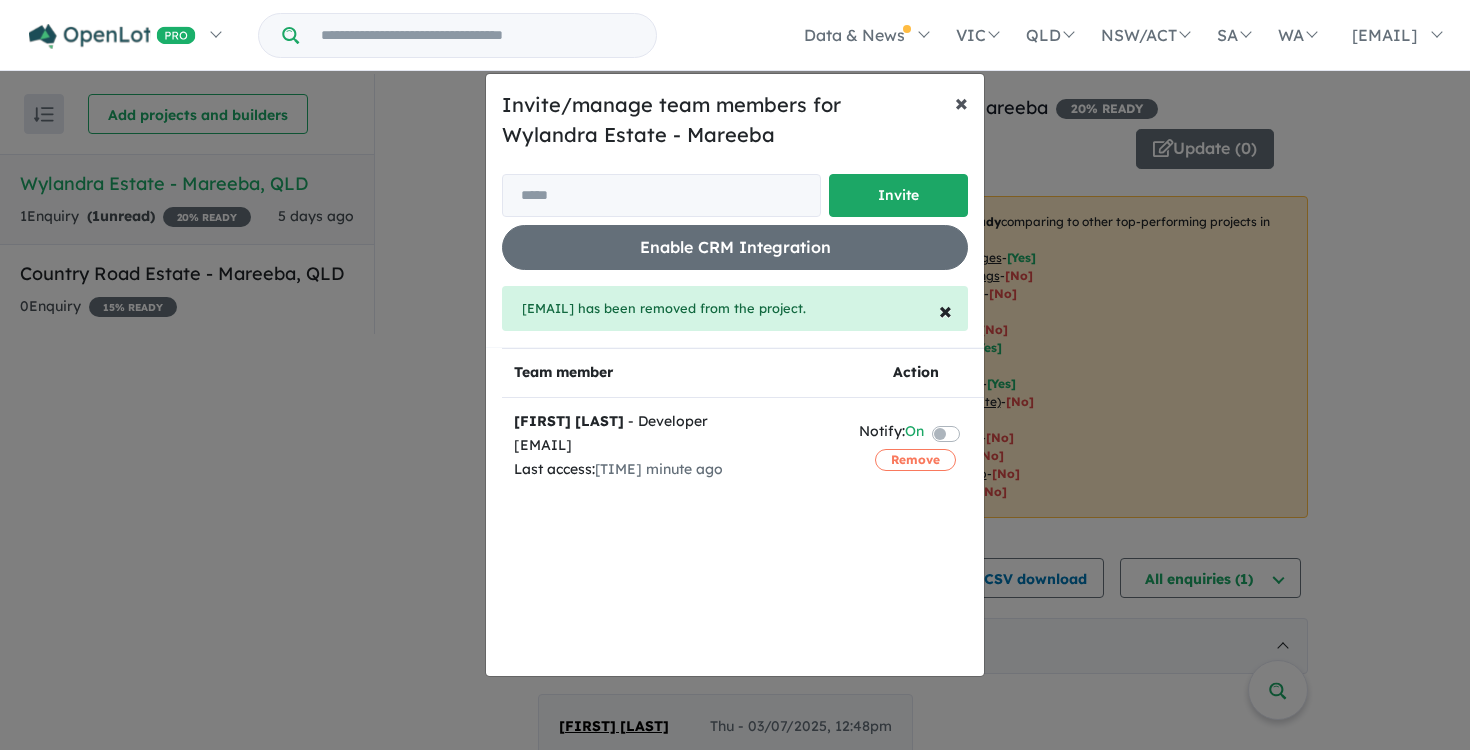 click on "×" at bounding box center [945, 310] 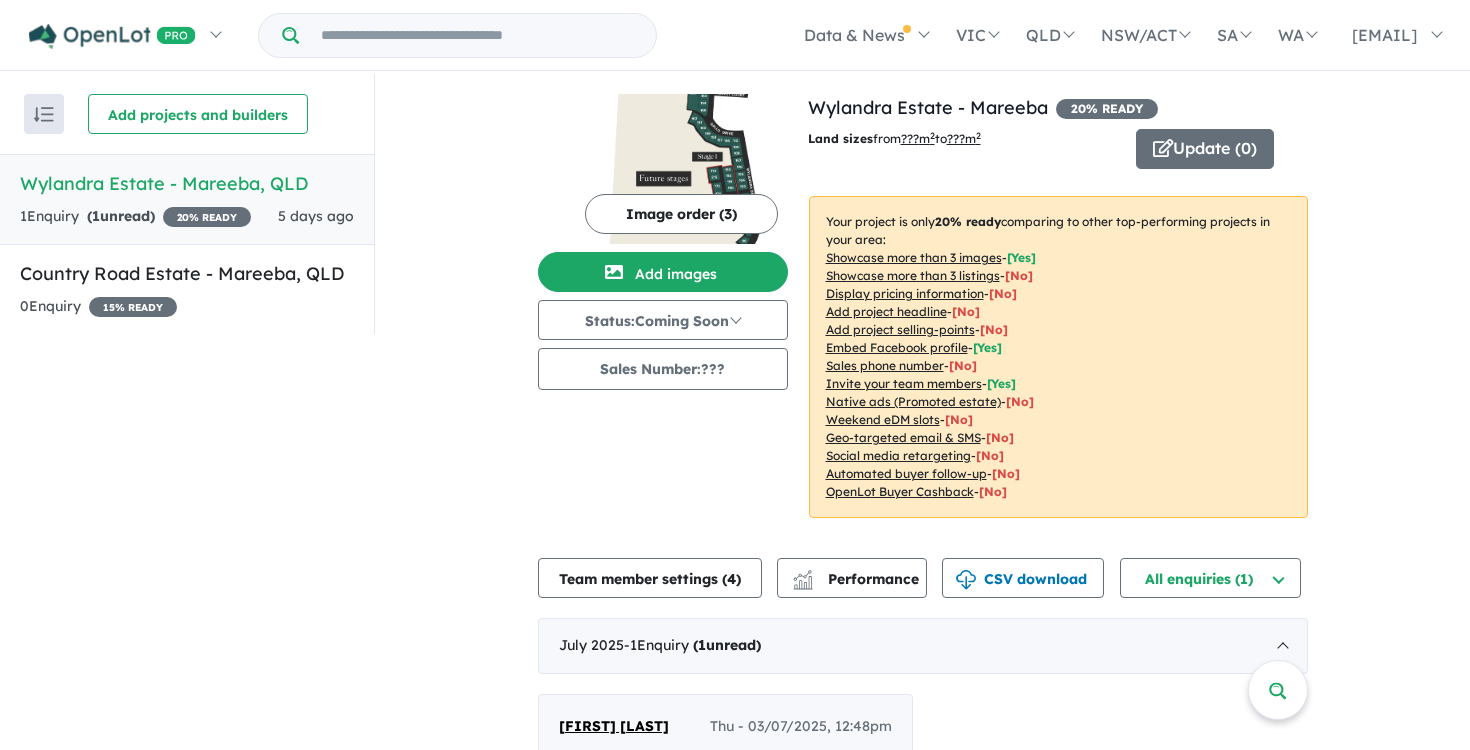 scroll, scrollTop: 0, scrollLeft: 0, axis: both 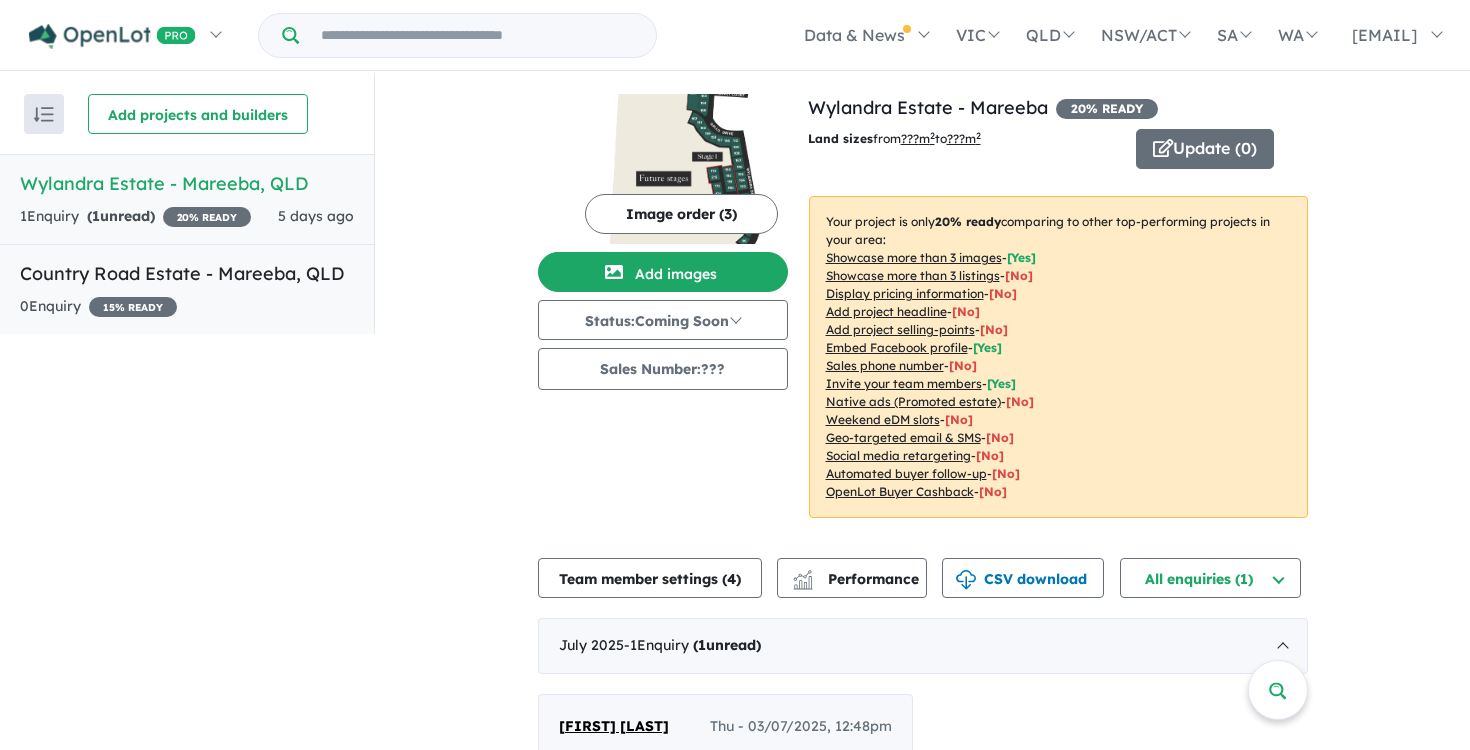 click on "Country Road Estate - Mareeba , [STATE]" at bounding box center [187, 273] 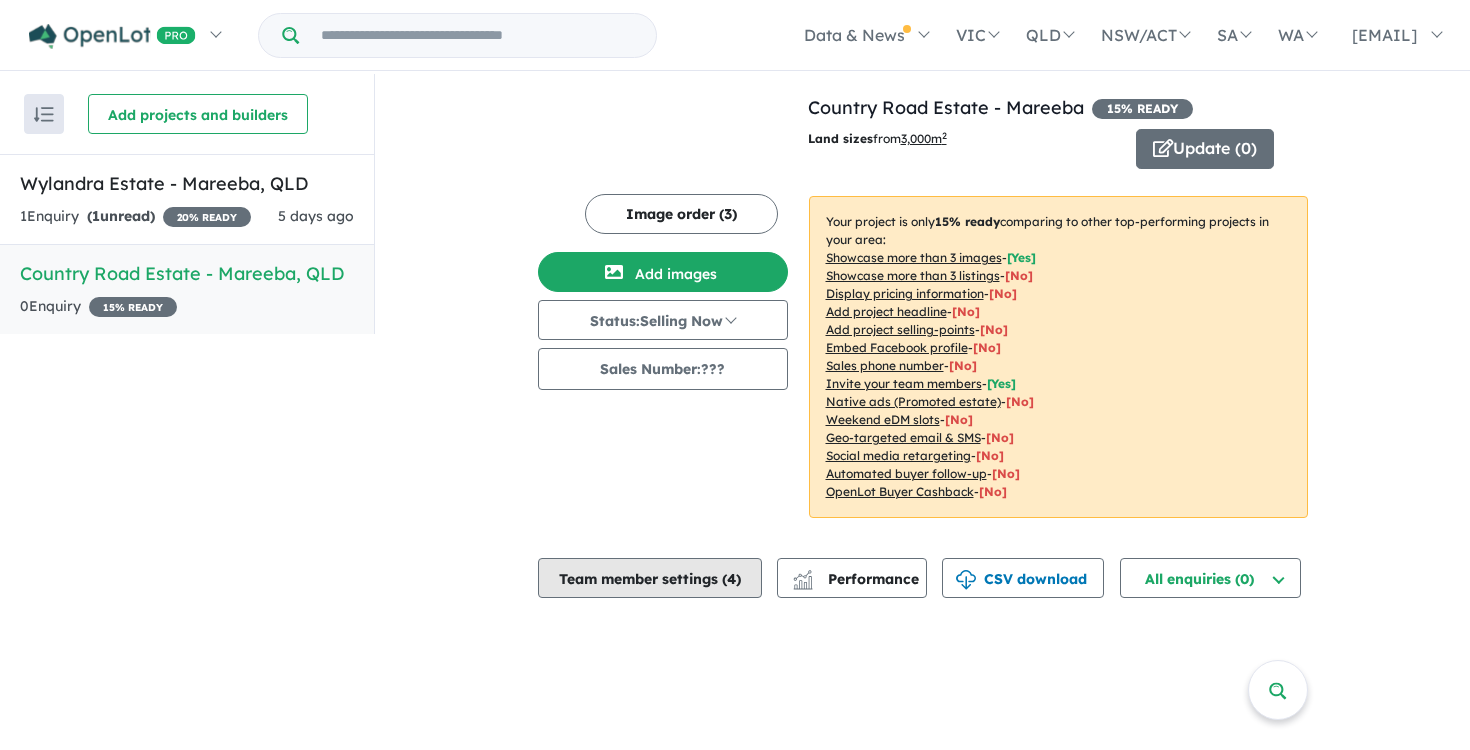 click on "Team member settings ( 4 )" at bounding box center (650, 578) 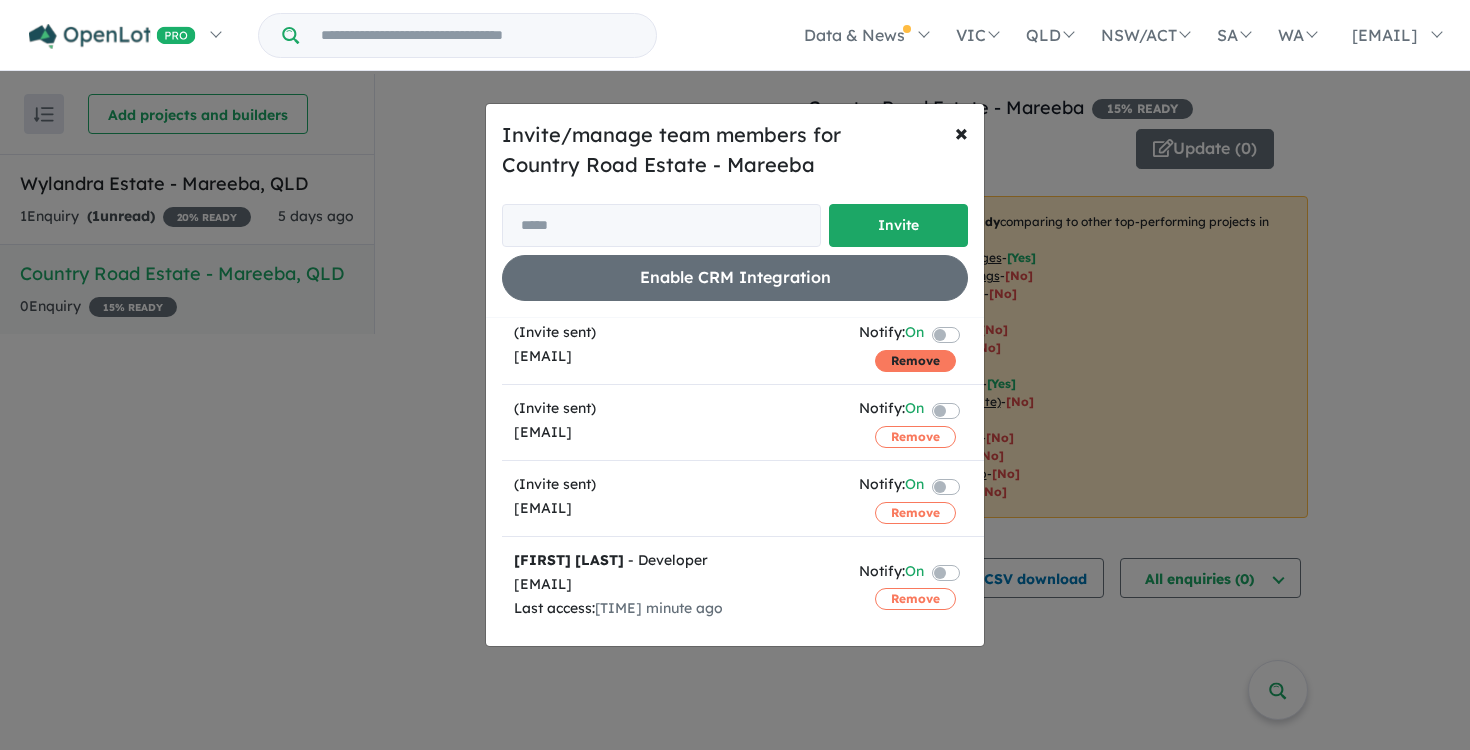 scroll, scrollTop: 57, scrollLeft: 0, axis: vertical 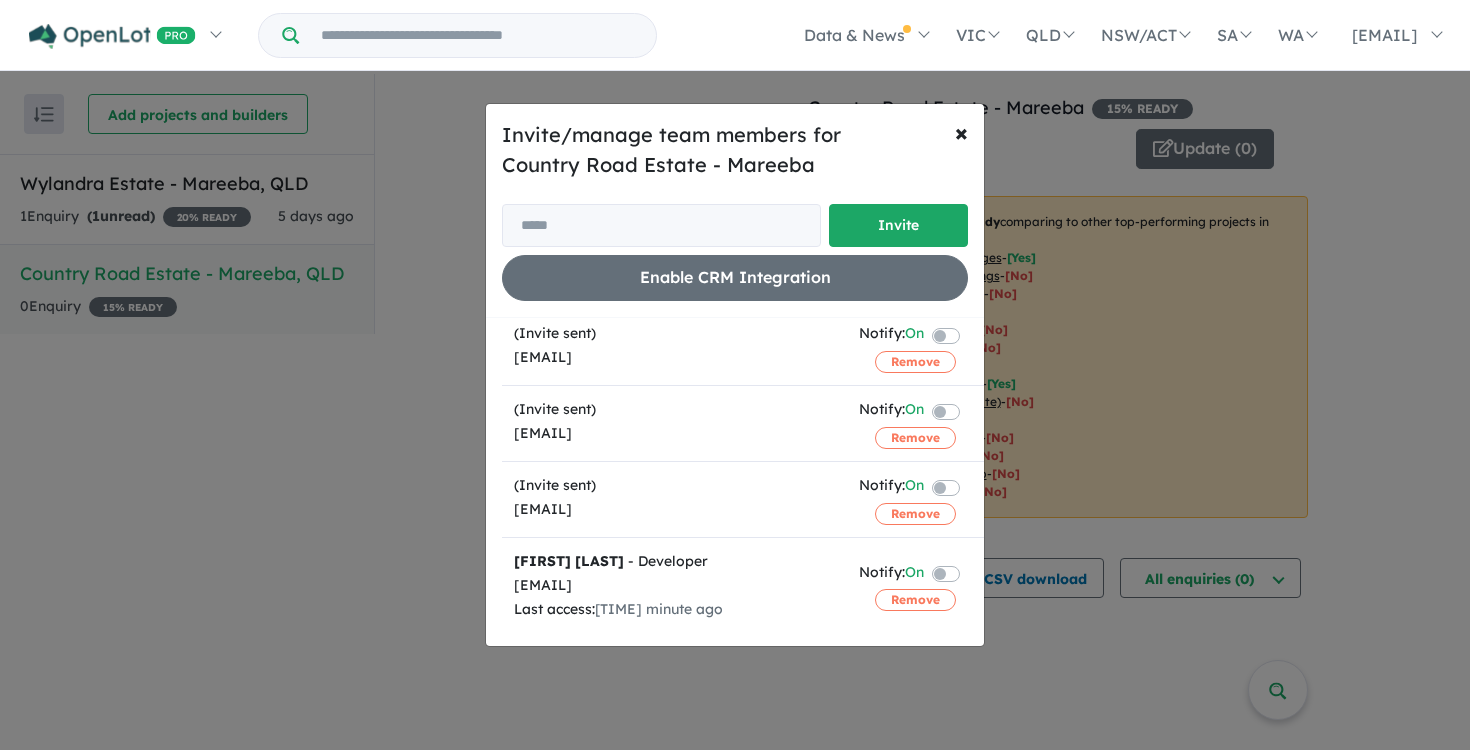 click at bounding box center [970, 334] 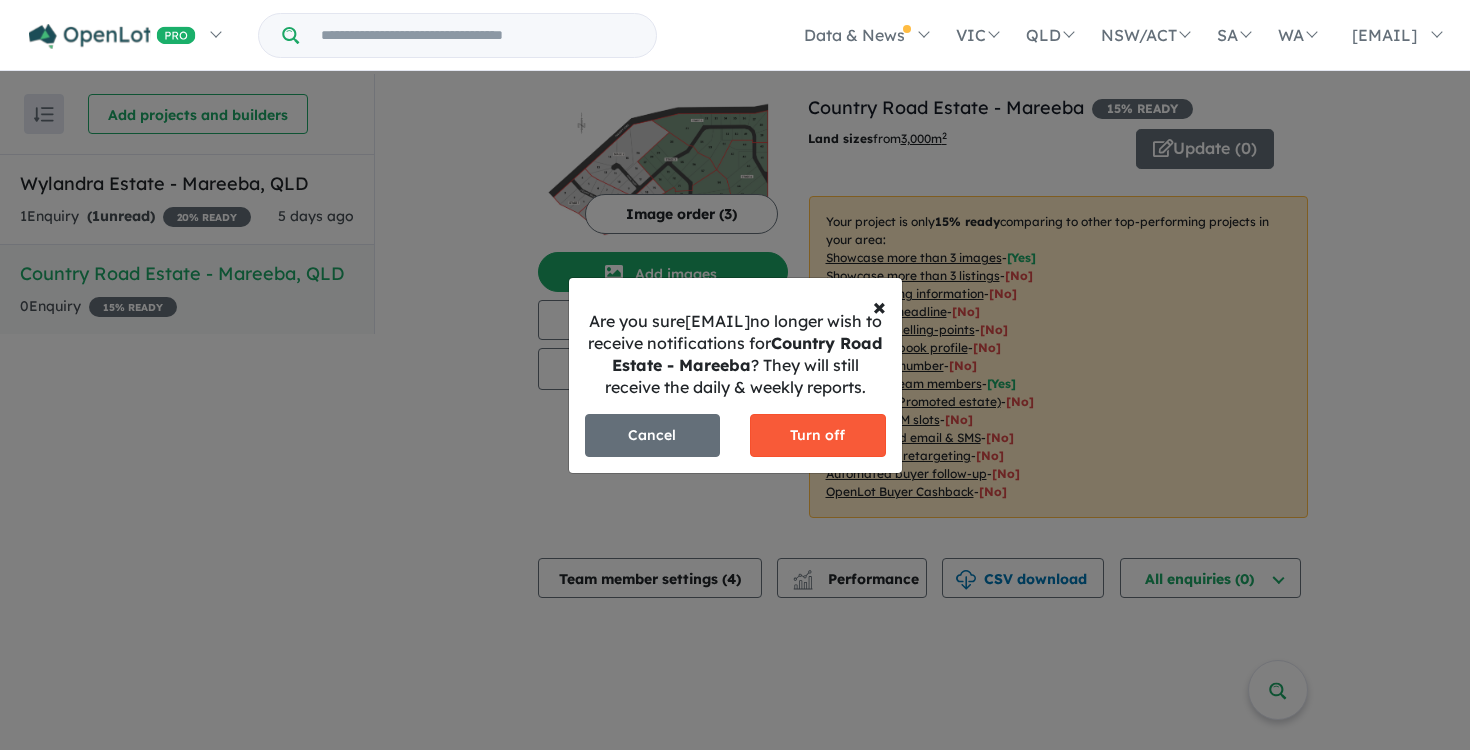click on "Turn off" at bounding box center (818, 435) 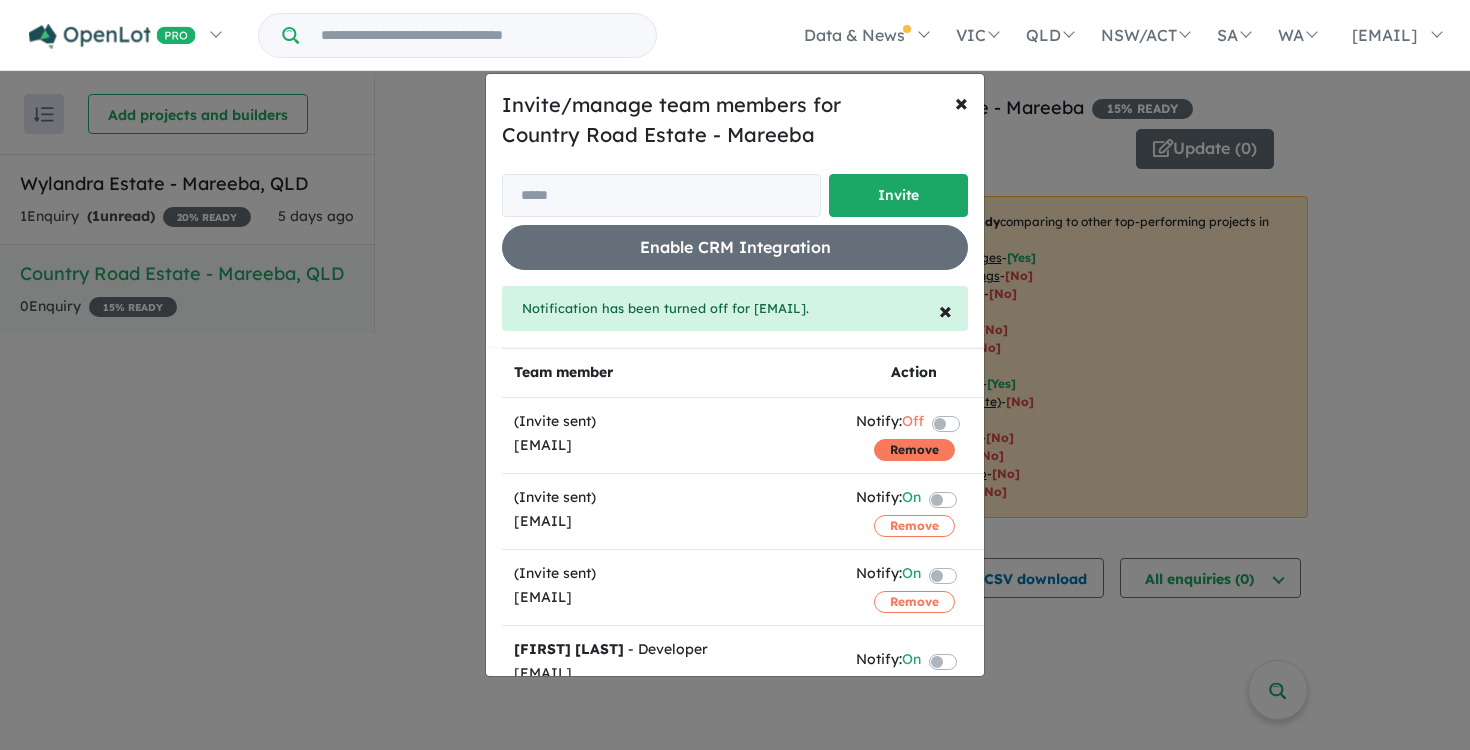 click on "Remove" at bounding box center [914, 450] 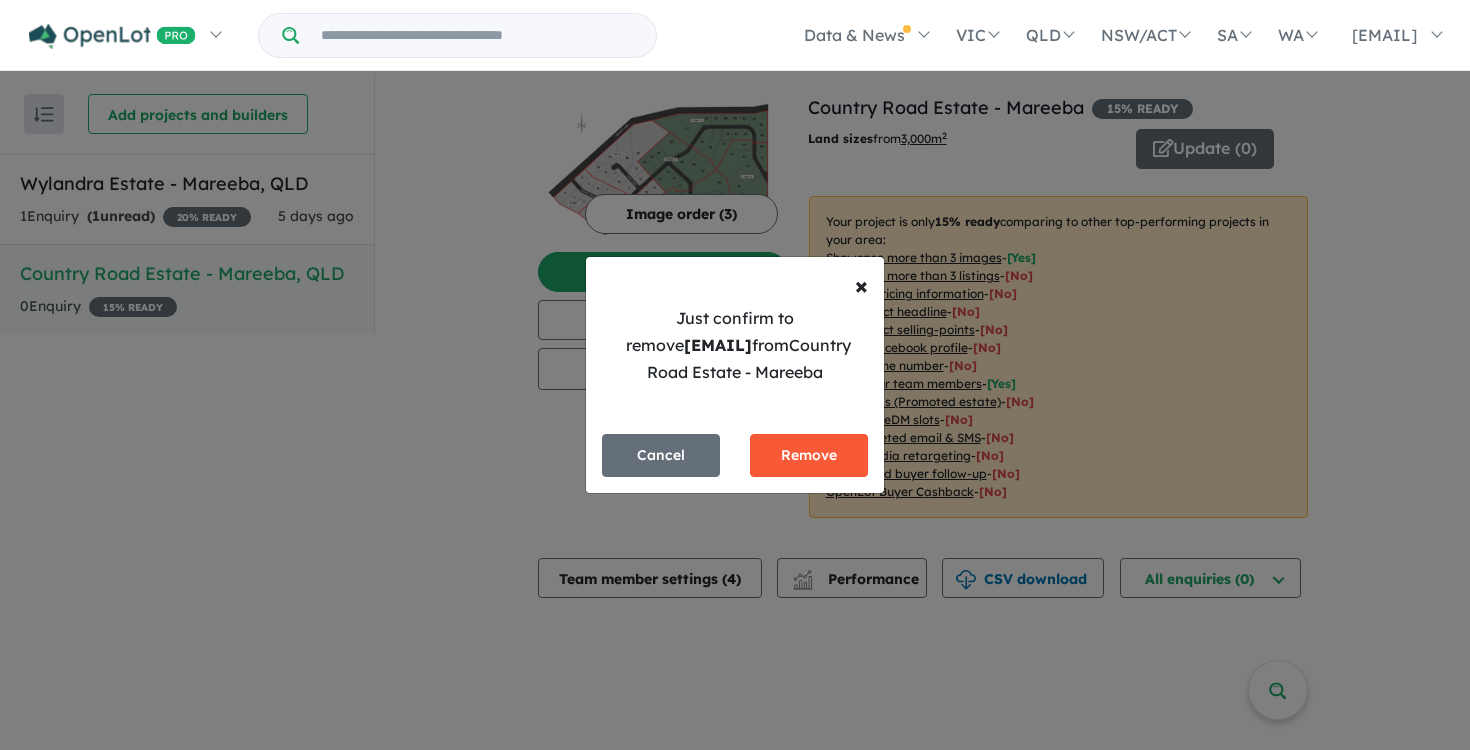 click on "Remove" at bounding box center [809, 455] 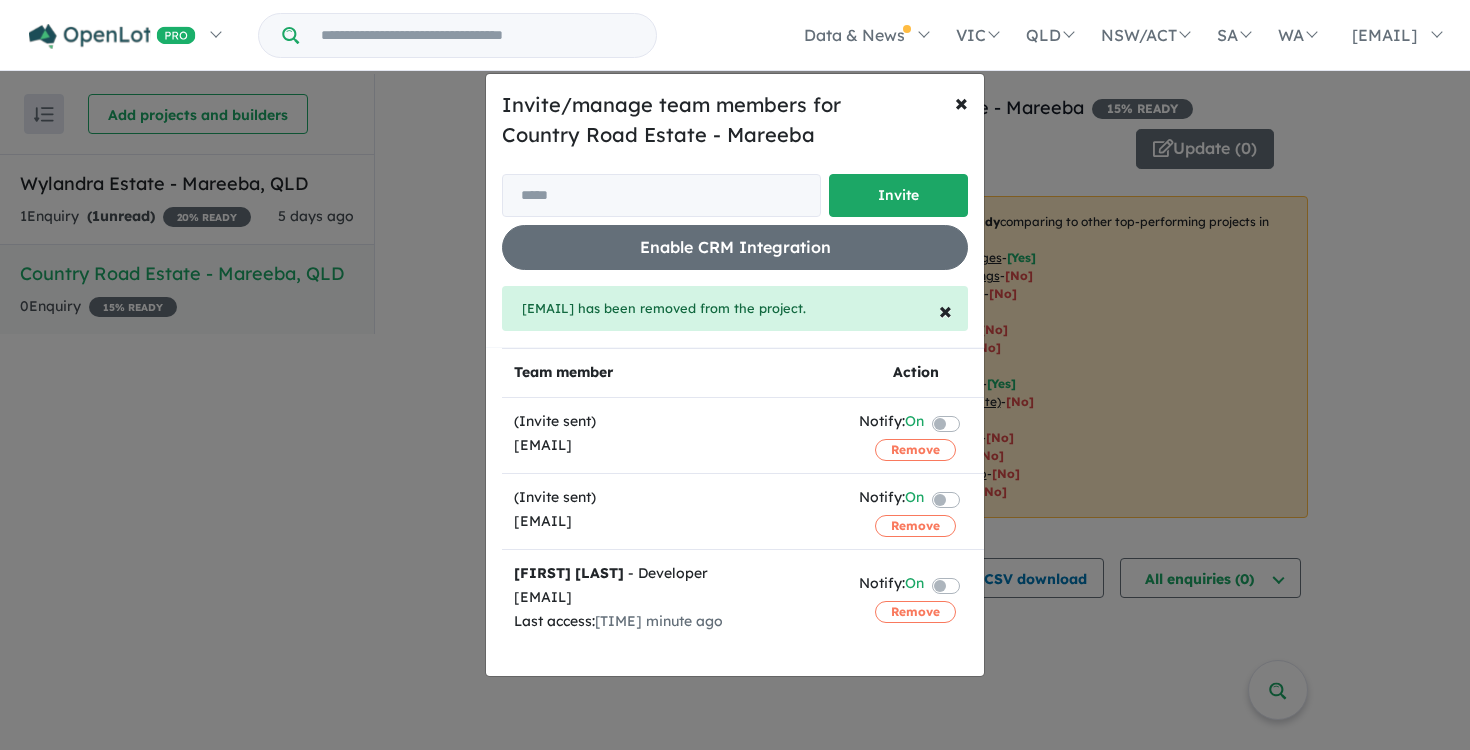 click at bounding box center [970, 422] 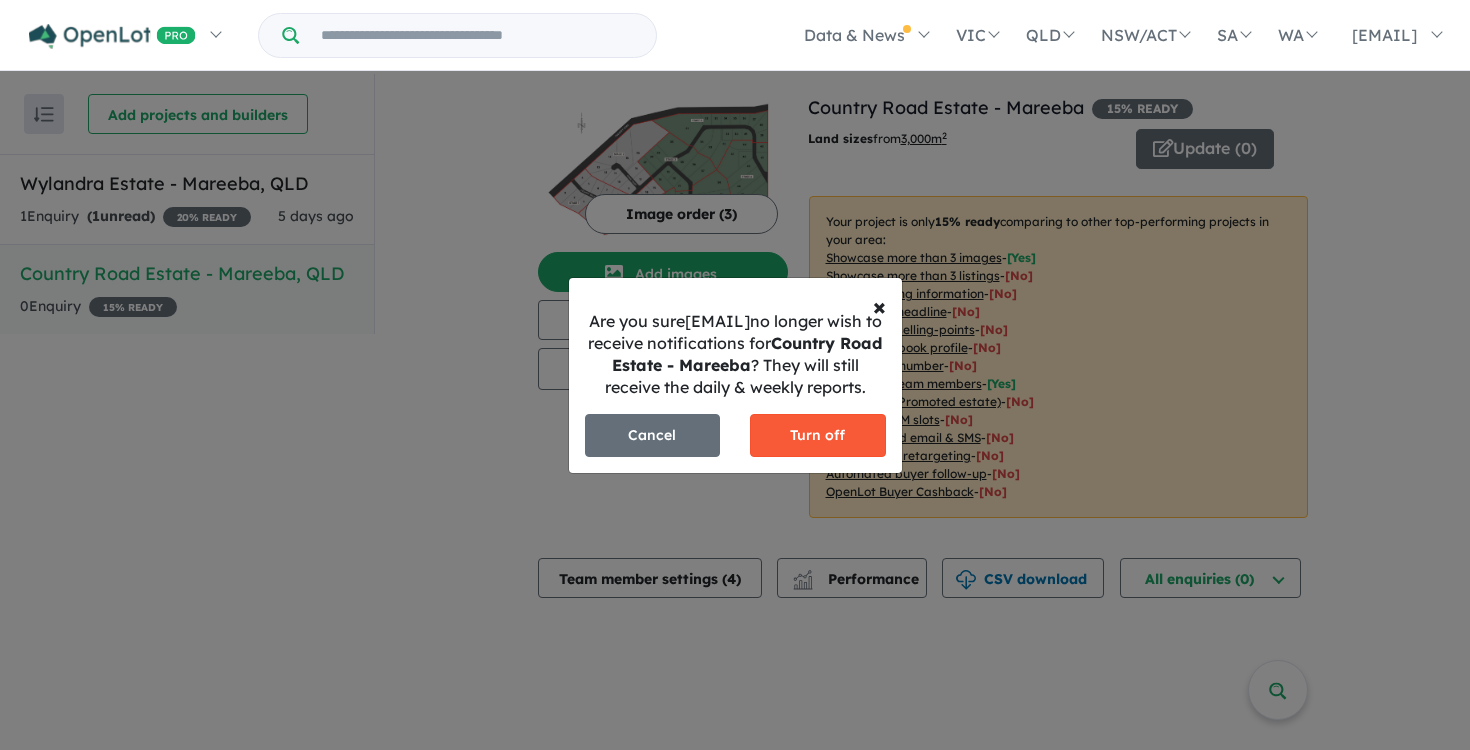 click on "Turn off" at bounding box center [818, 435] 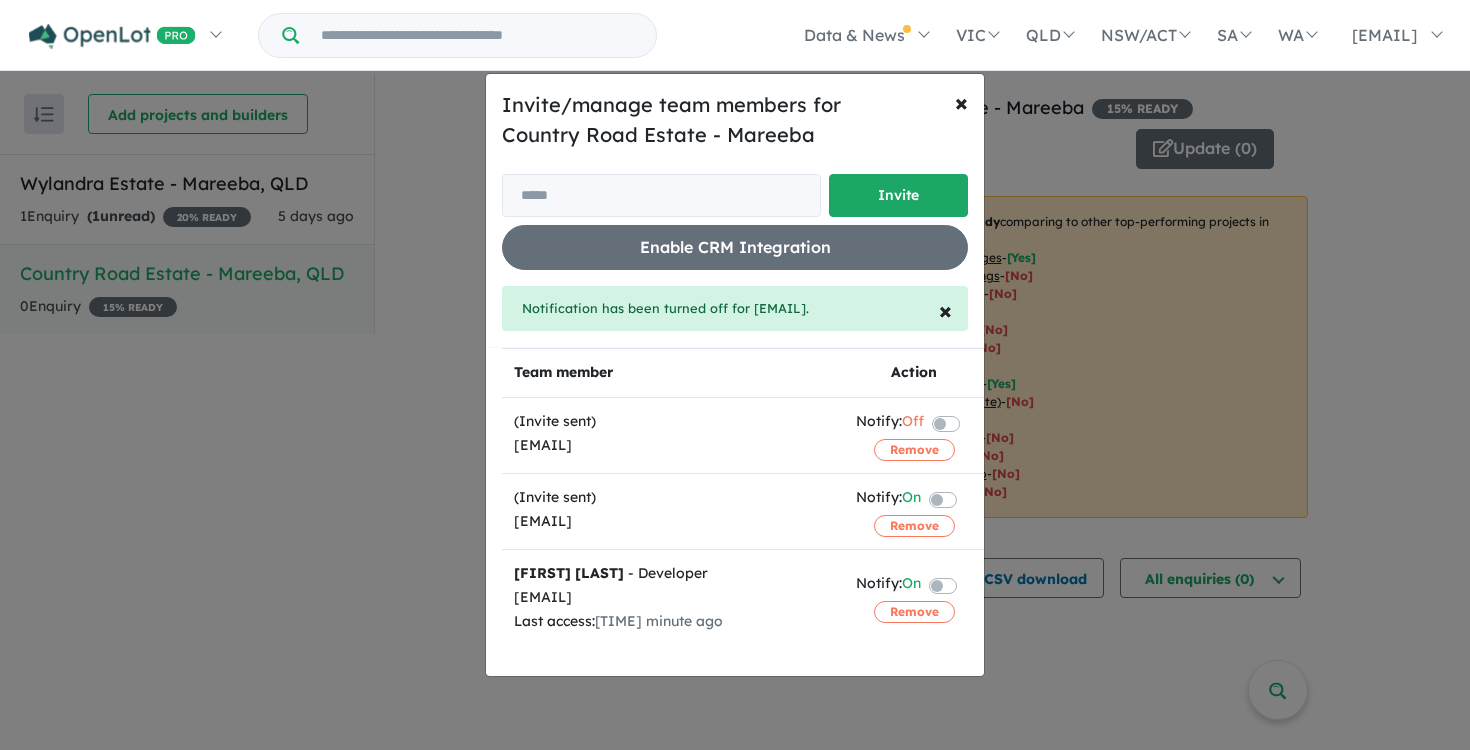 click at bounding box center [967, 498] 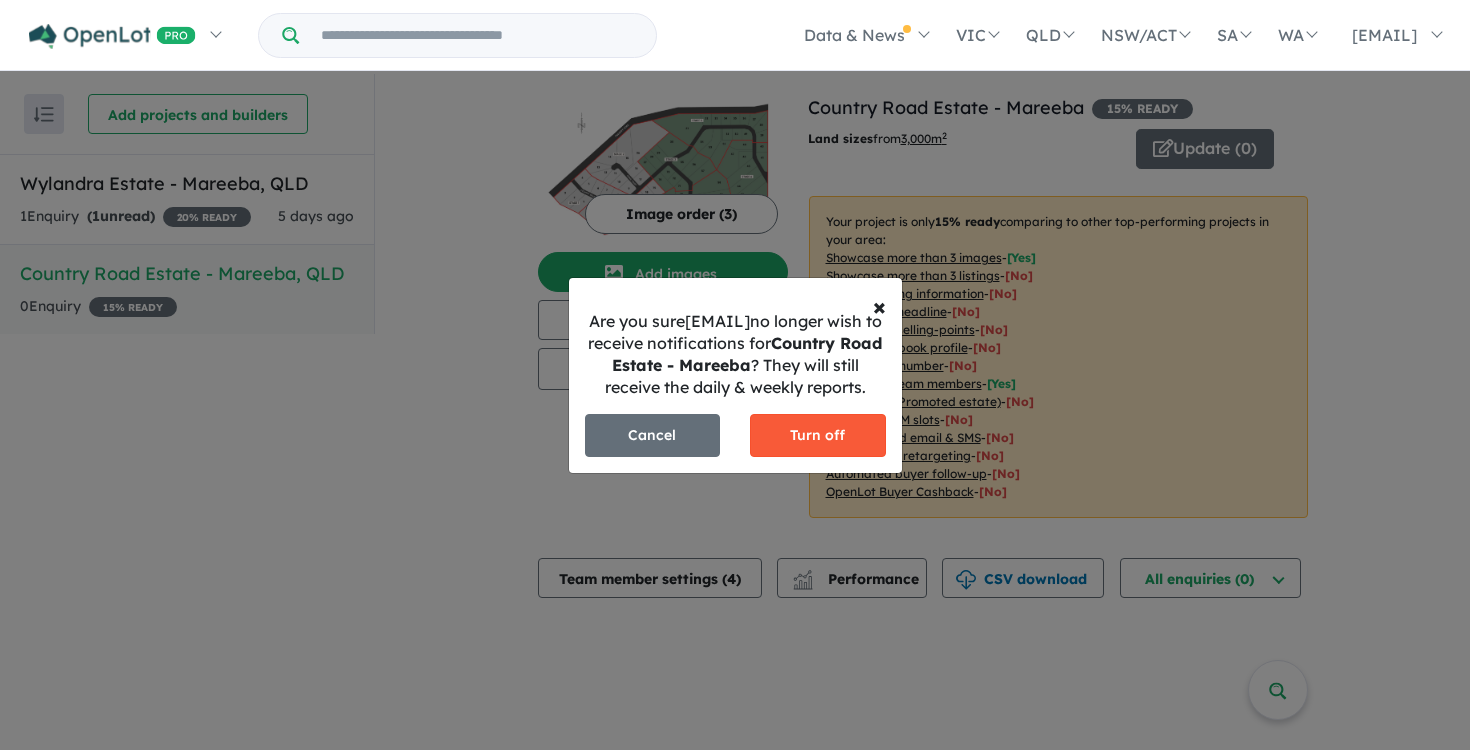 click on "Turn off" at bounding box center [818, 435] 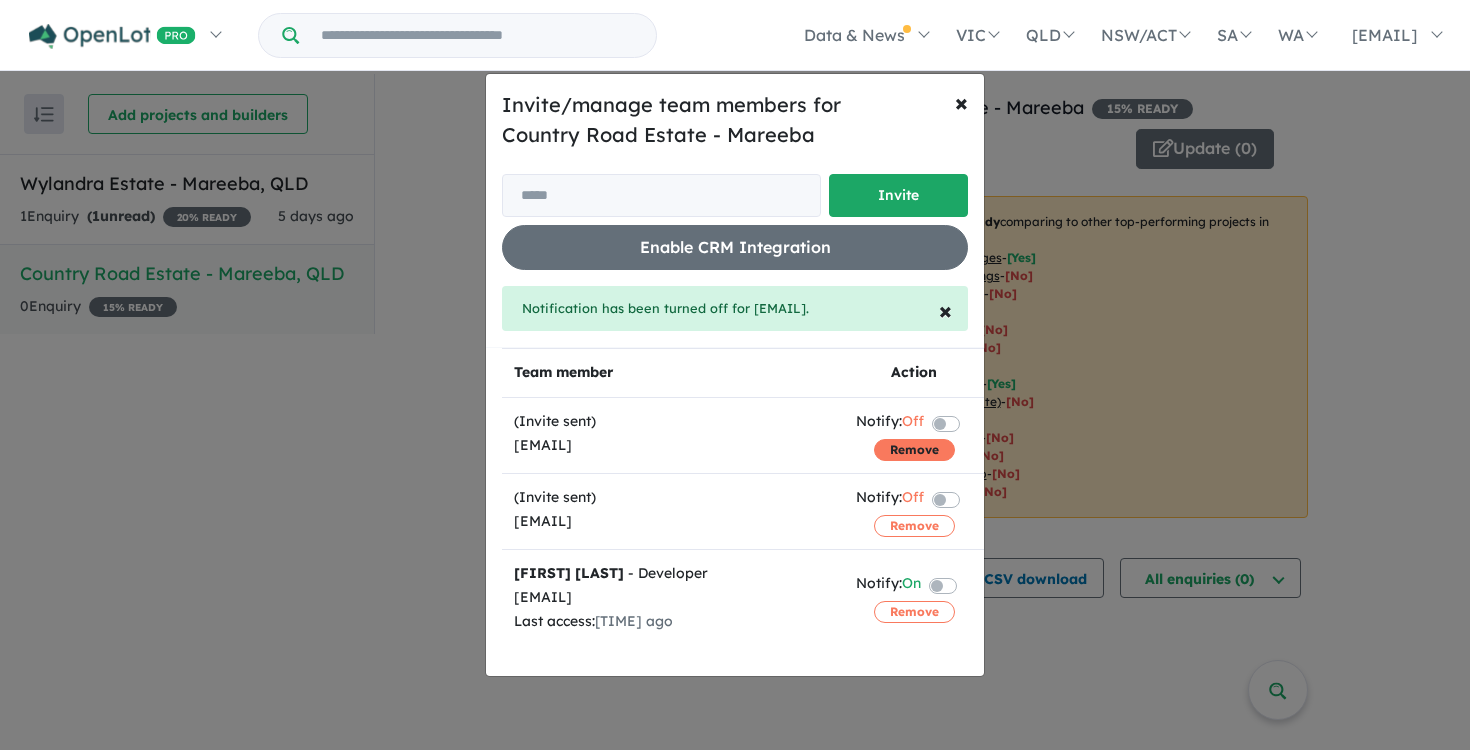 click on "Remove" at bounding box center [914, 450] 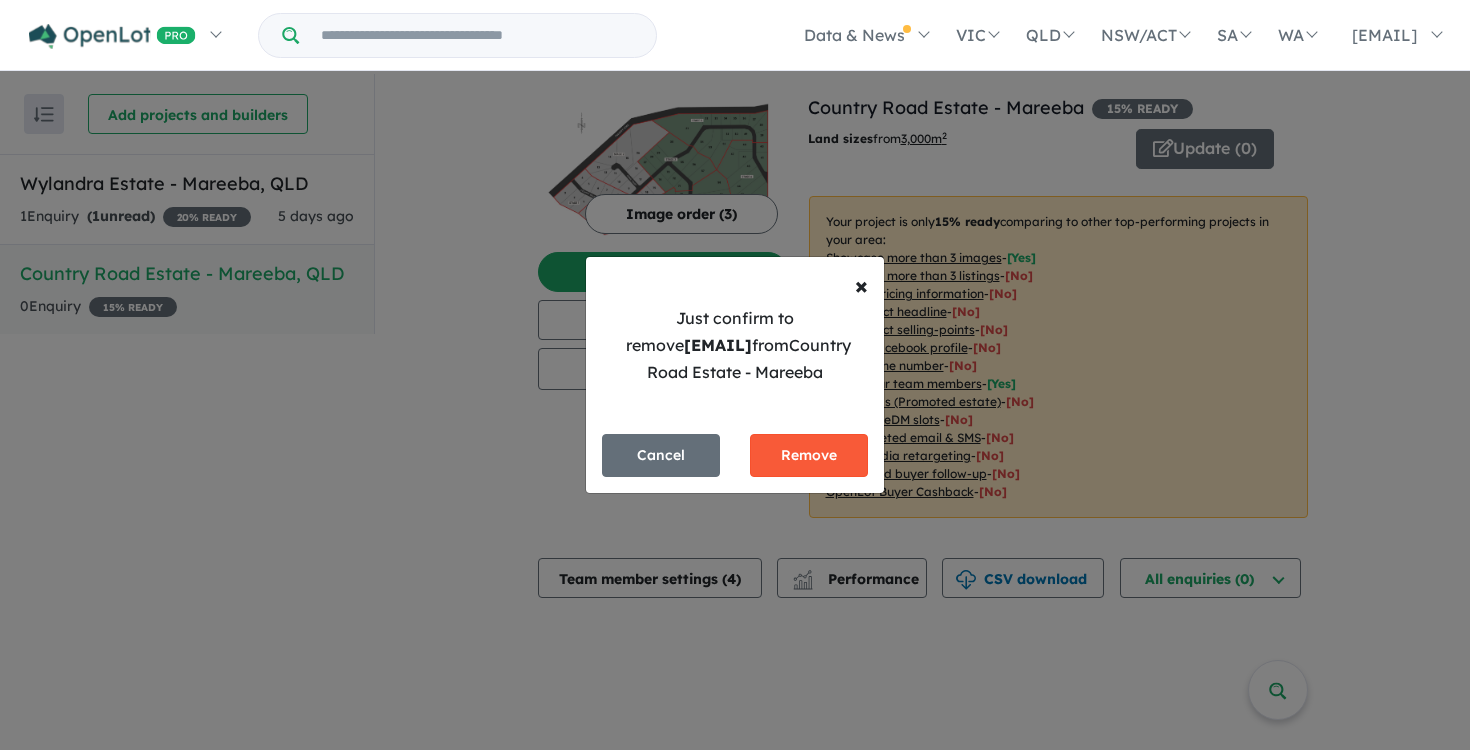 click on "Remove" at bounding box center (809, 455) 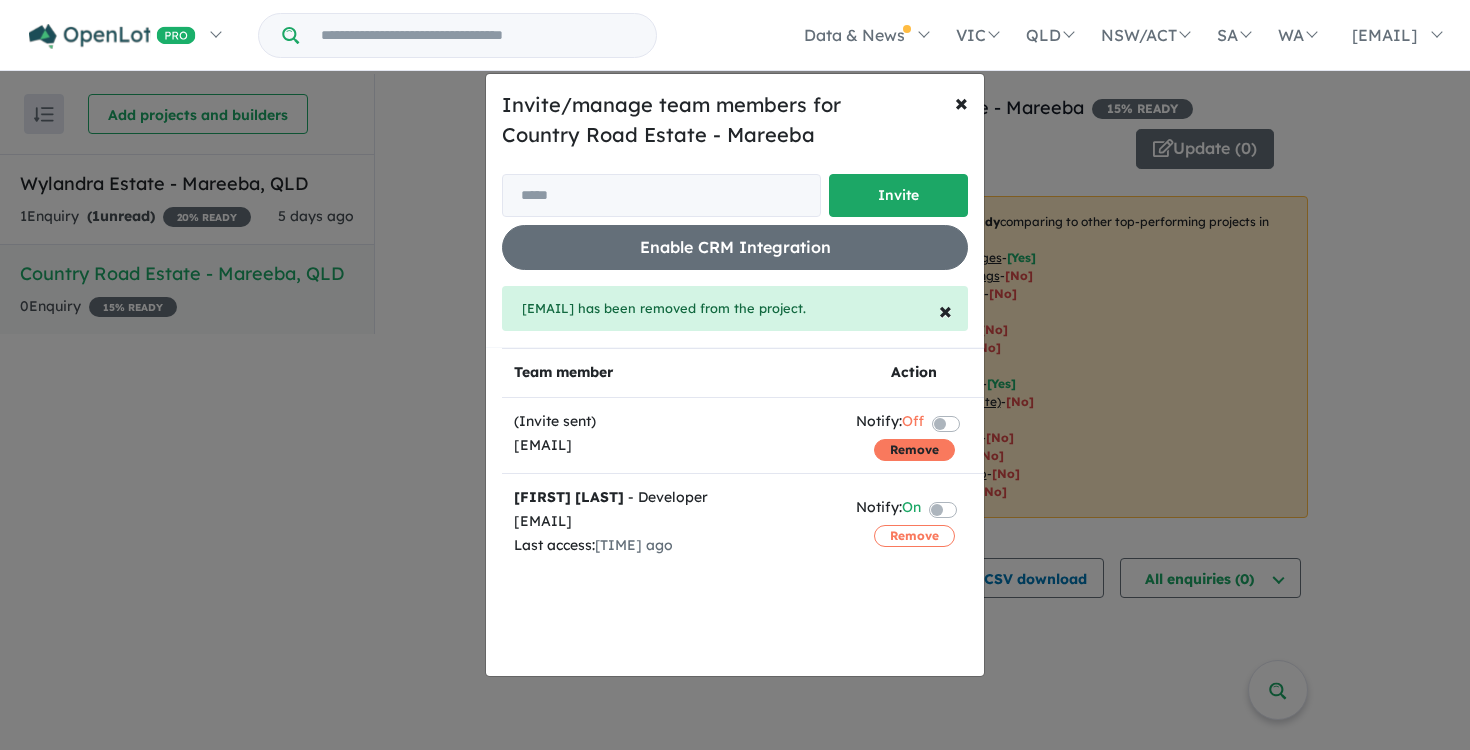 click on "Remove" at bounding box center [914, 450] 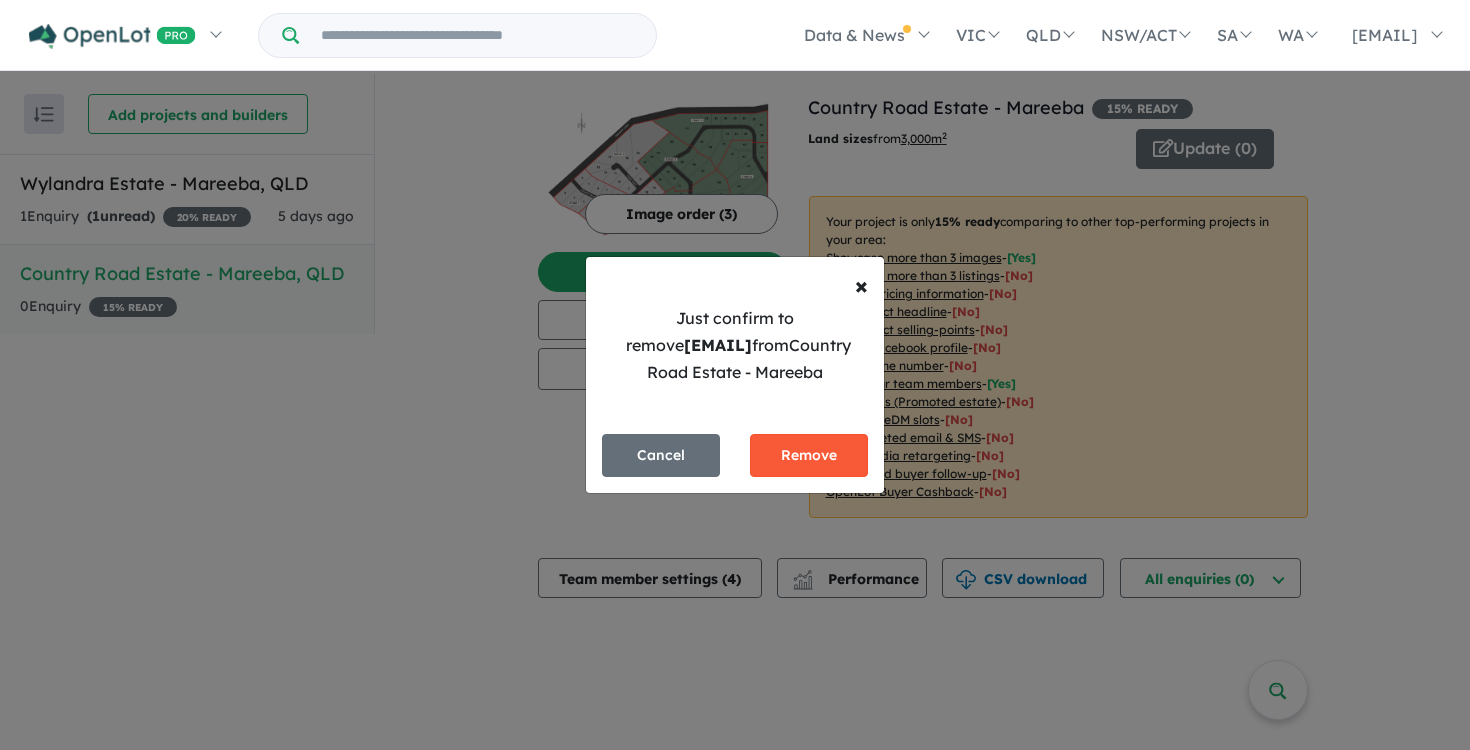 click on "Remove" at bounding box center [809, 455] 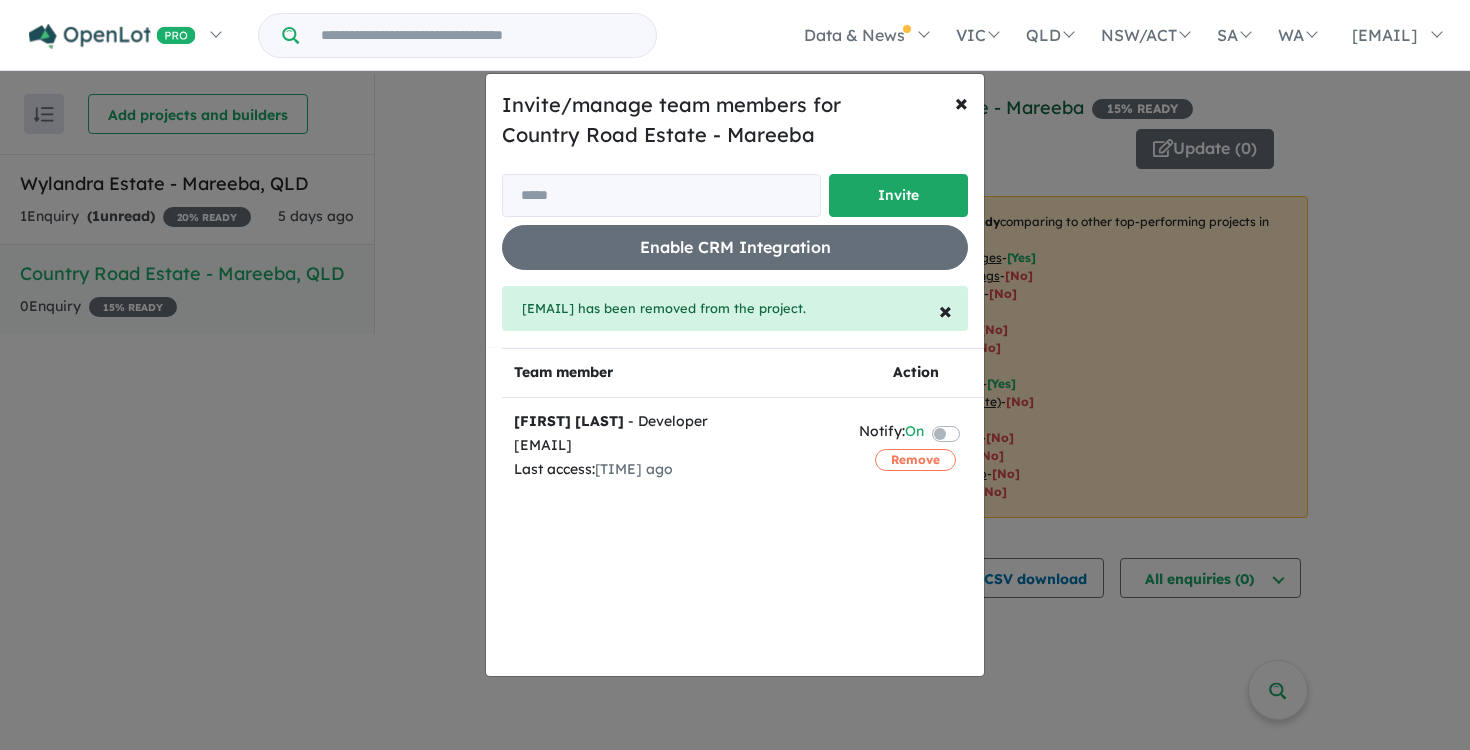 click on "×" at bounding box center [945, 310] 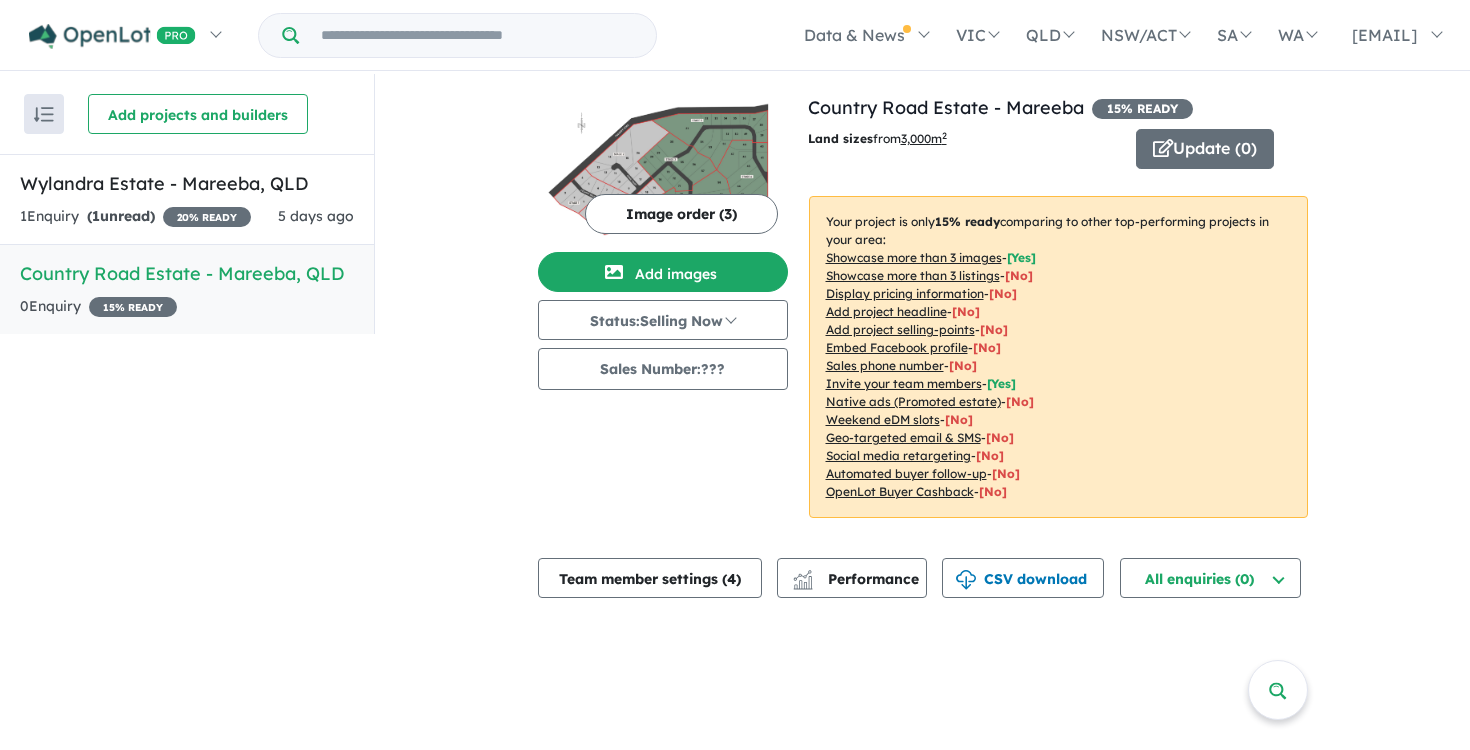 scroll, scrollTop: 0, scrollLeft: 0, axis: both 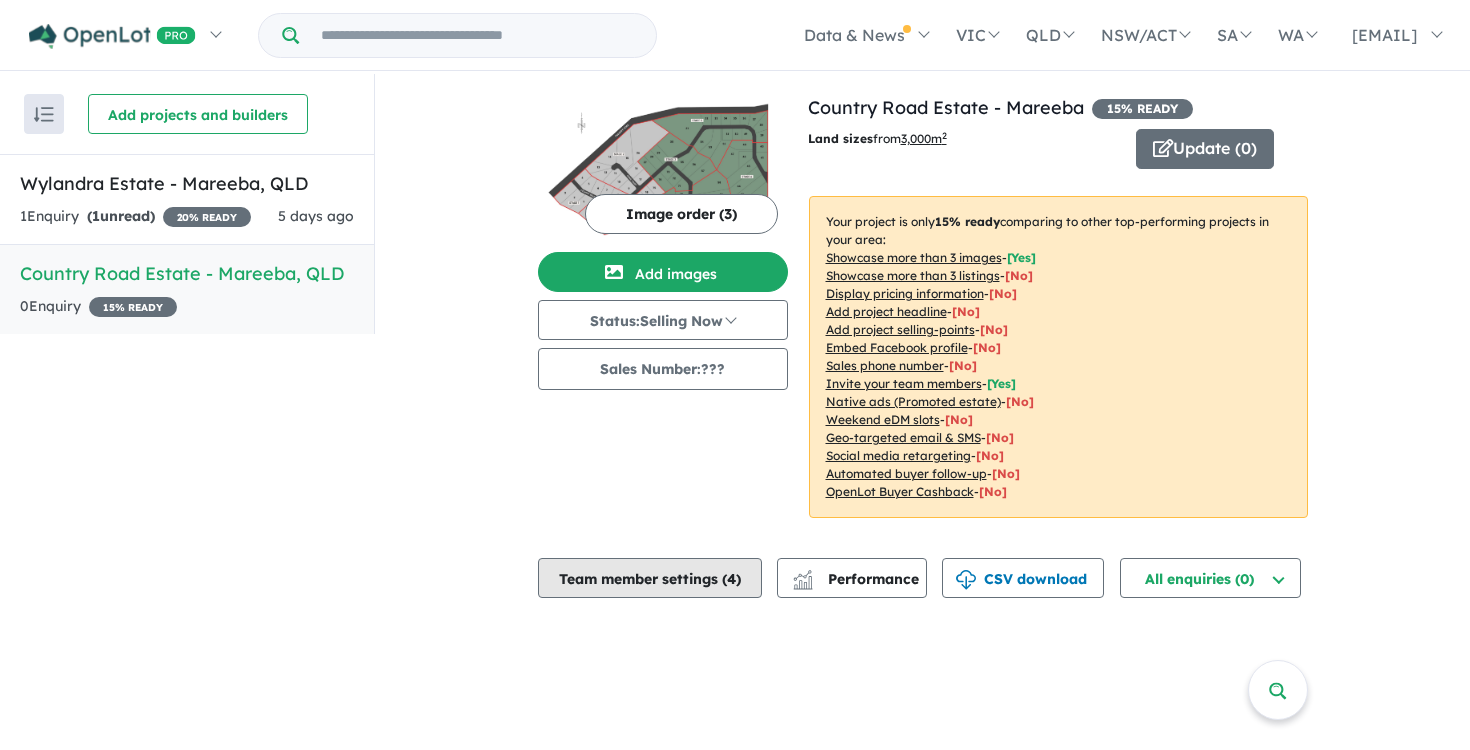 click on "Team member settings ( 4 )" at bounding box center [650, 578] 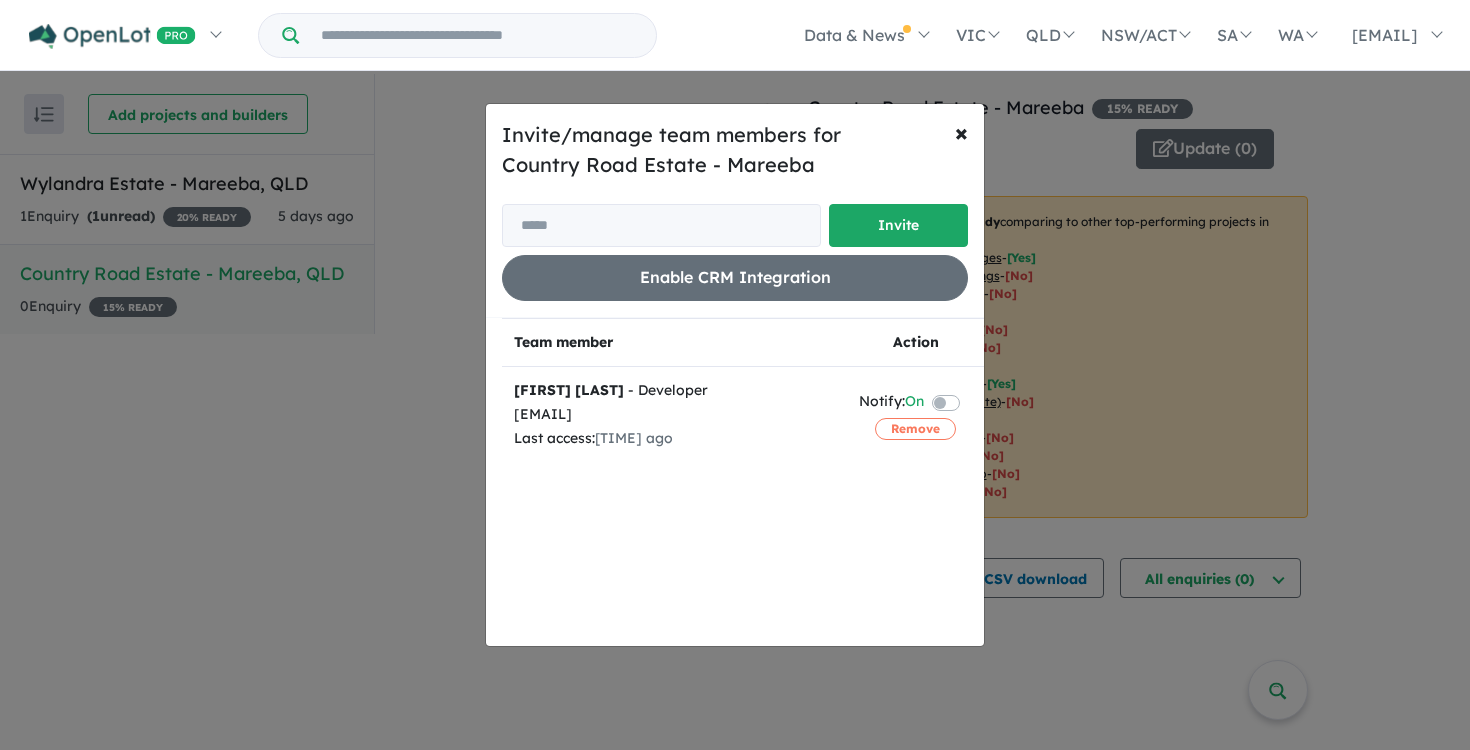 click on "×" at bounding box center (961, 132) 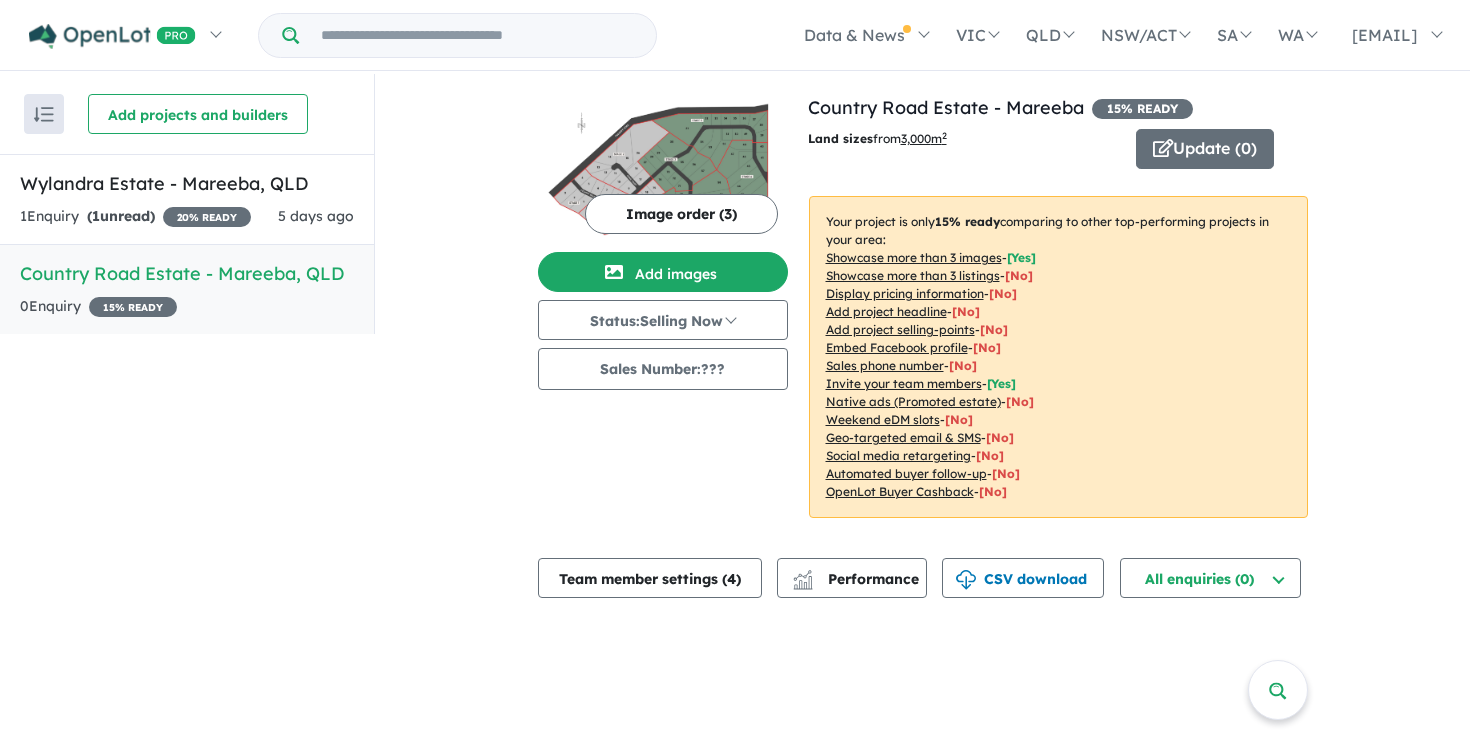 scroll, scrollTop: 0, scrollLeft: 0, axis: both 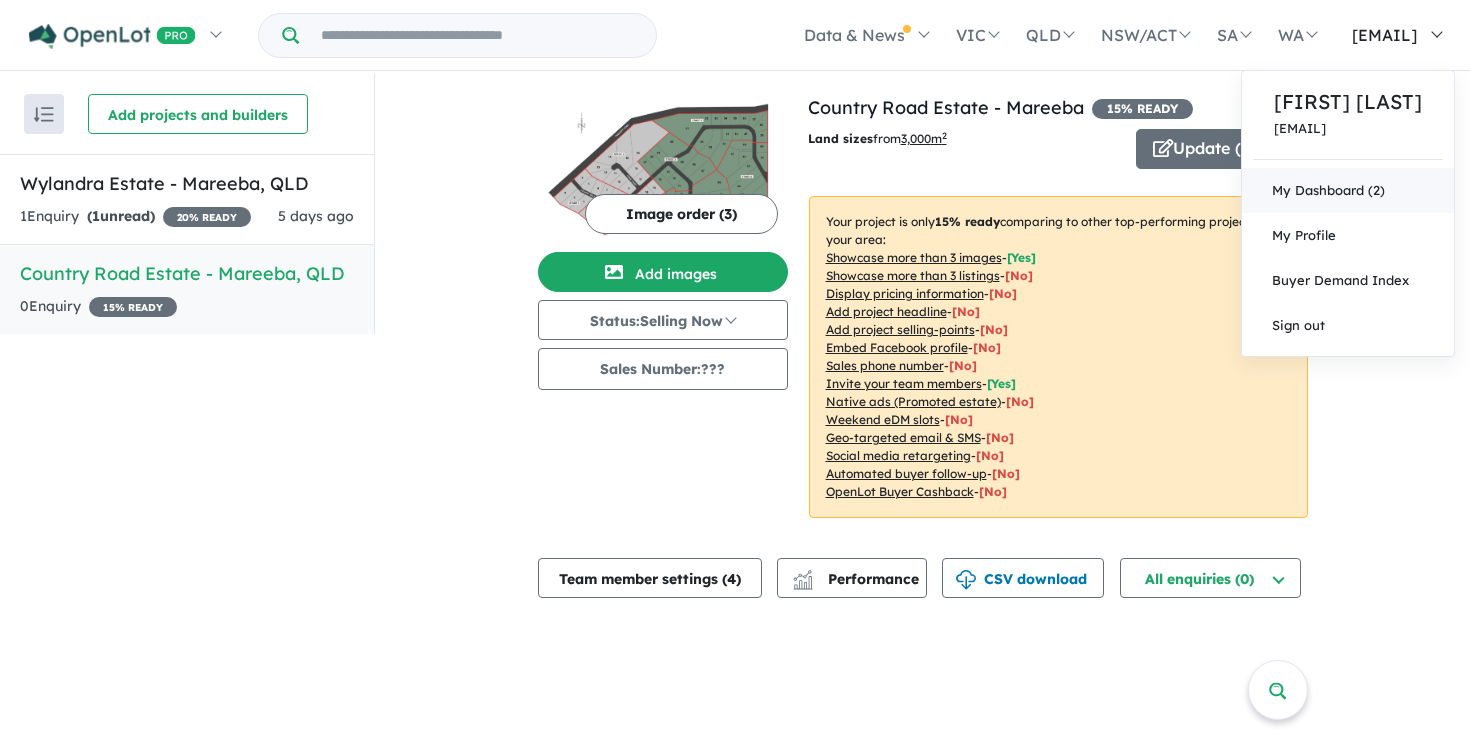 click on "My Dashboard (2)" at bounding box center (1348, 190) 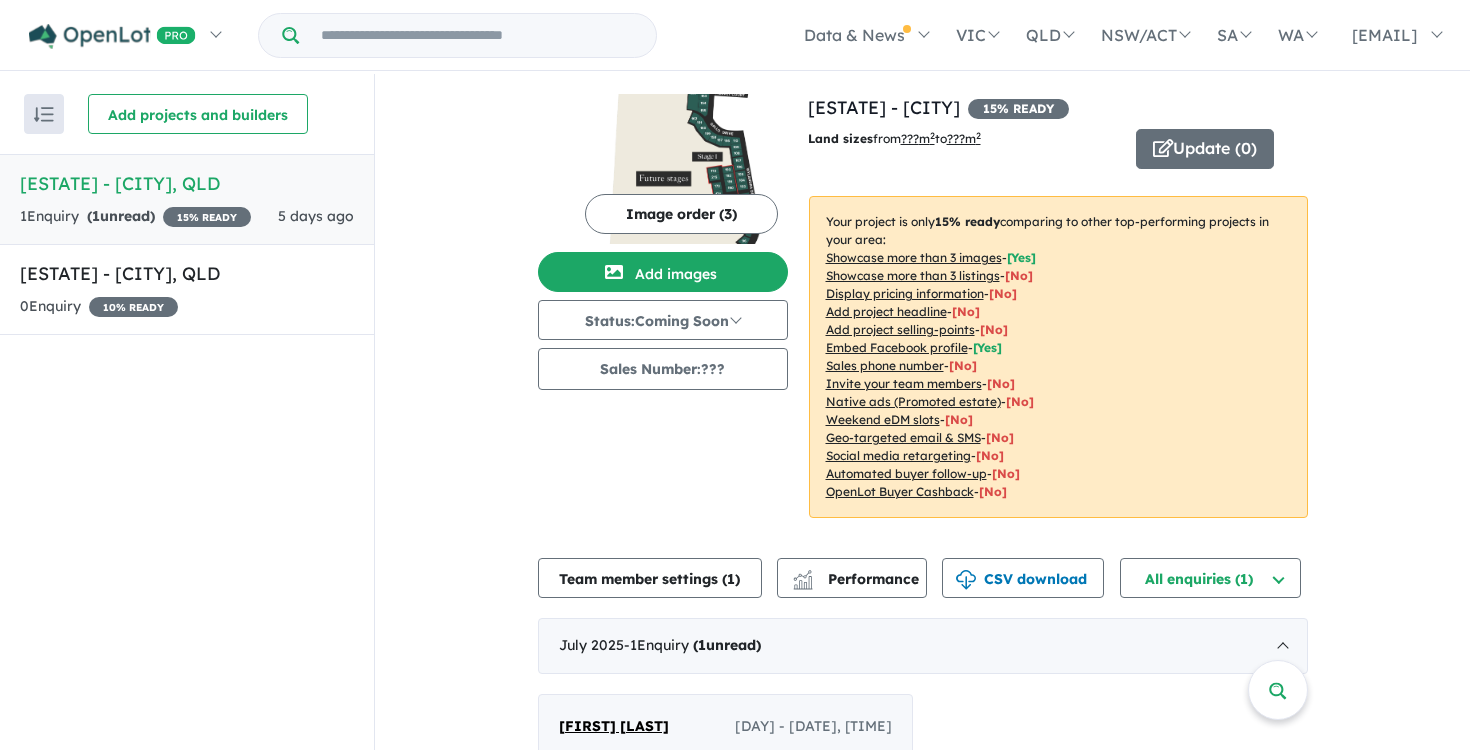 scroll, scrollTop: 0, scrollLeft: 0, axis: both 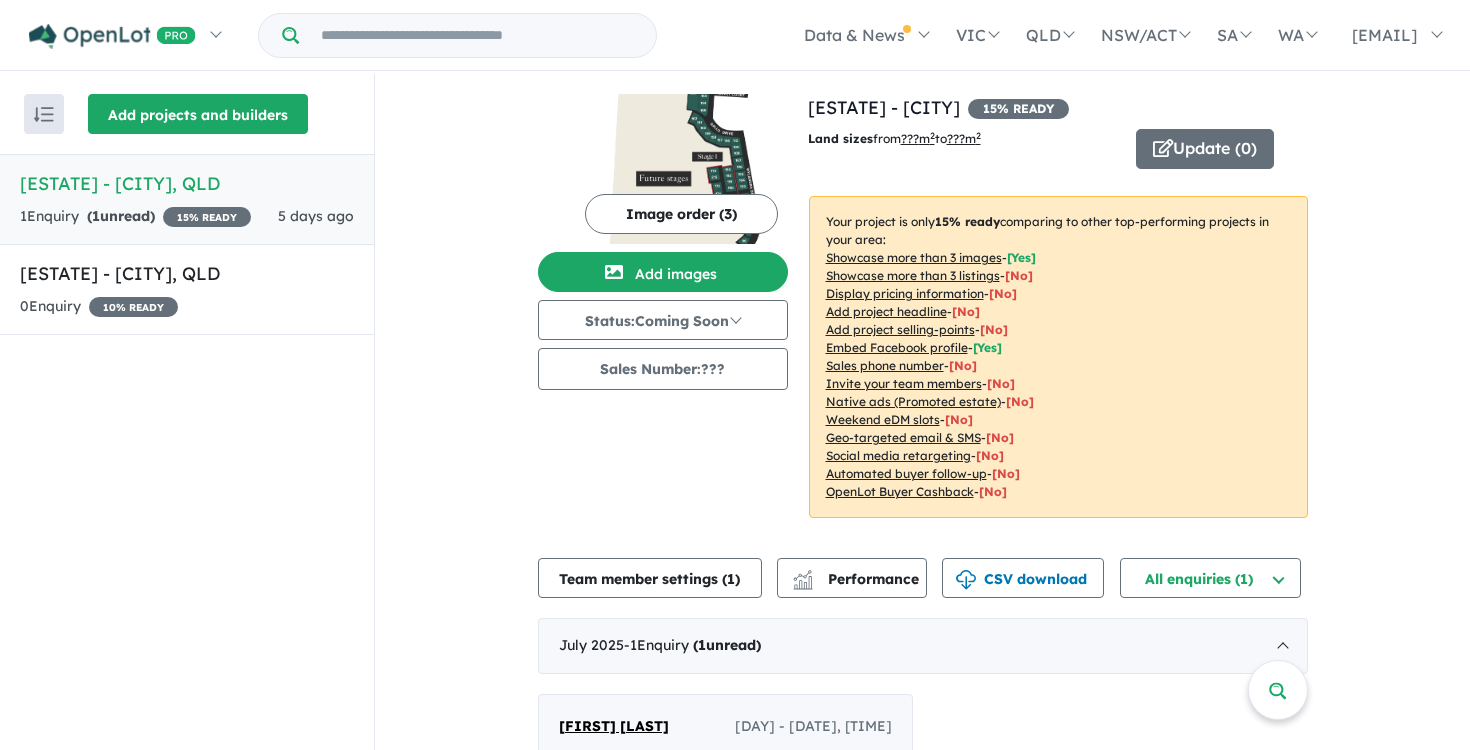 click on "Add projects and builders" at bounding box center [198, 114] 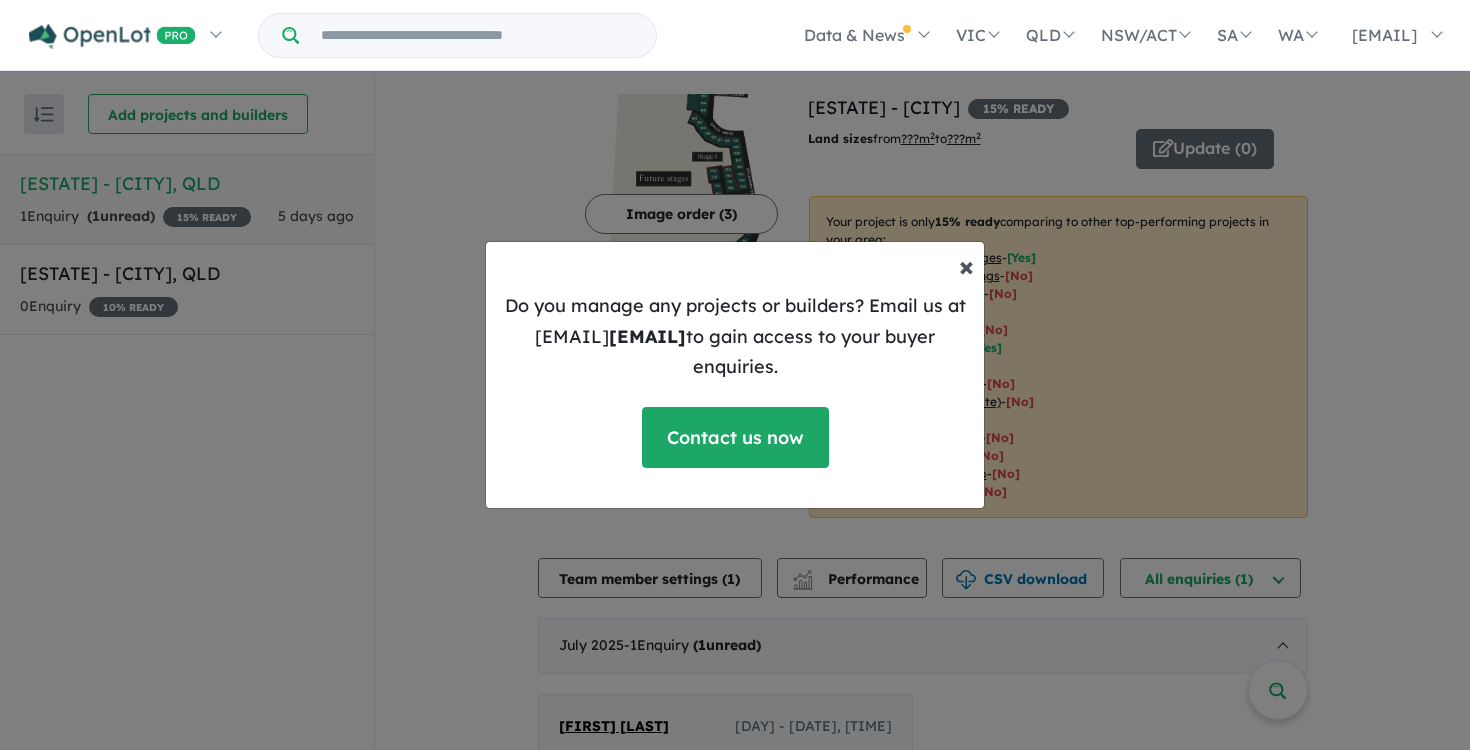 click on "×" at bounding box center (966, 265) 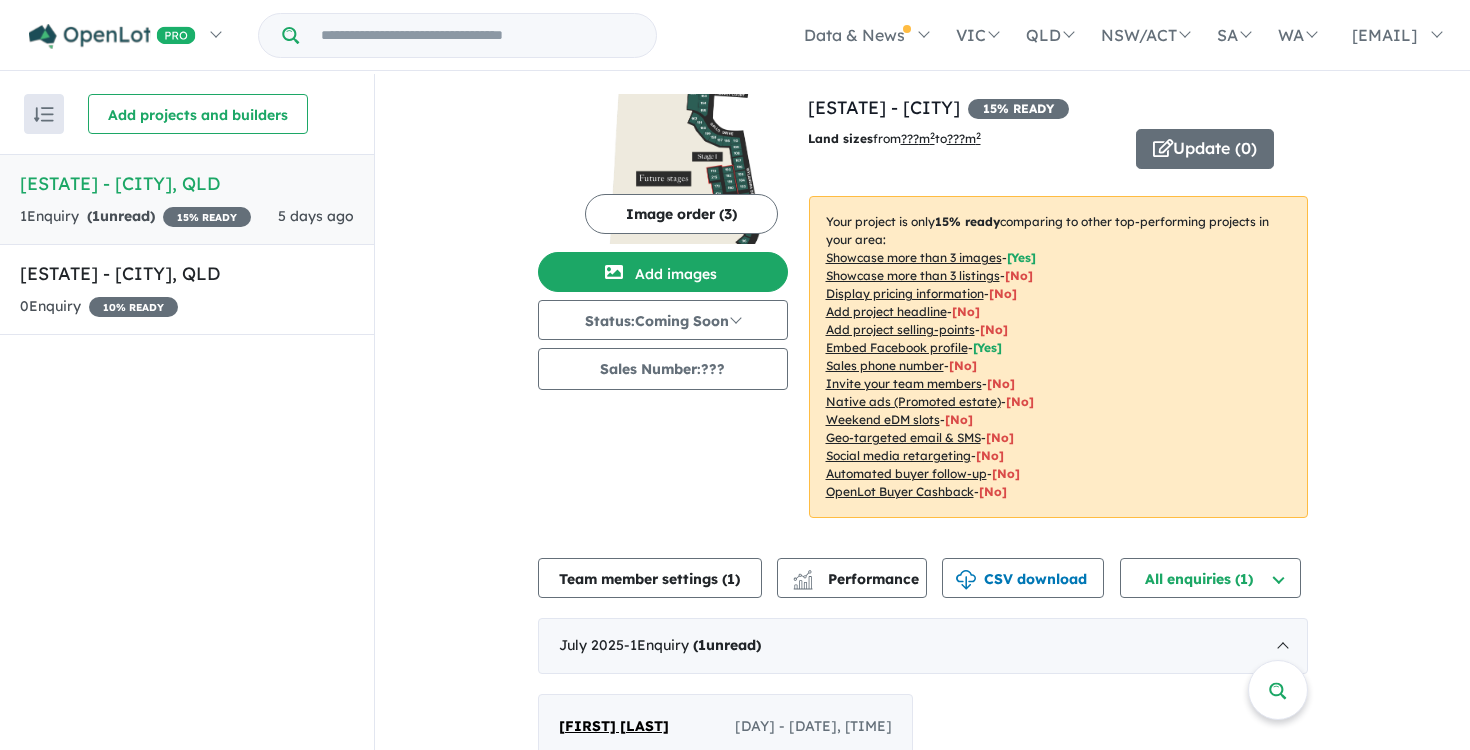click at bounding box center [44, 114] 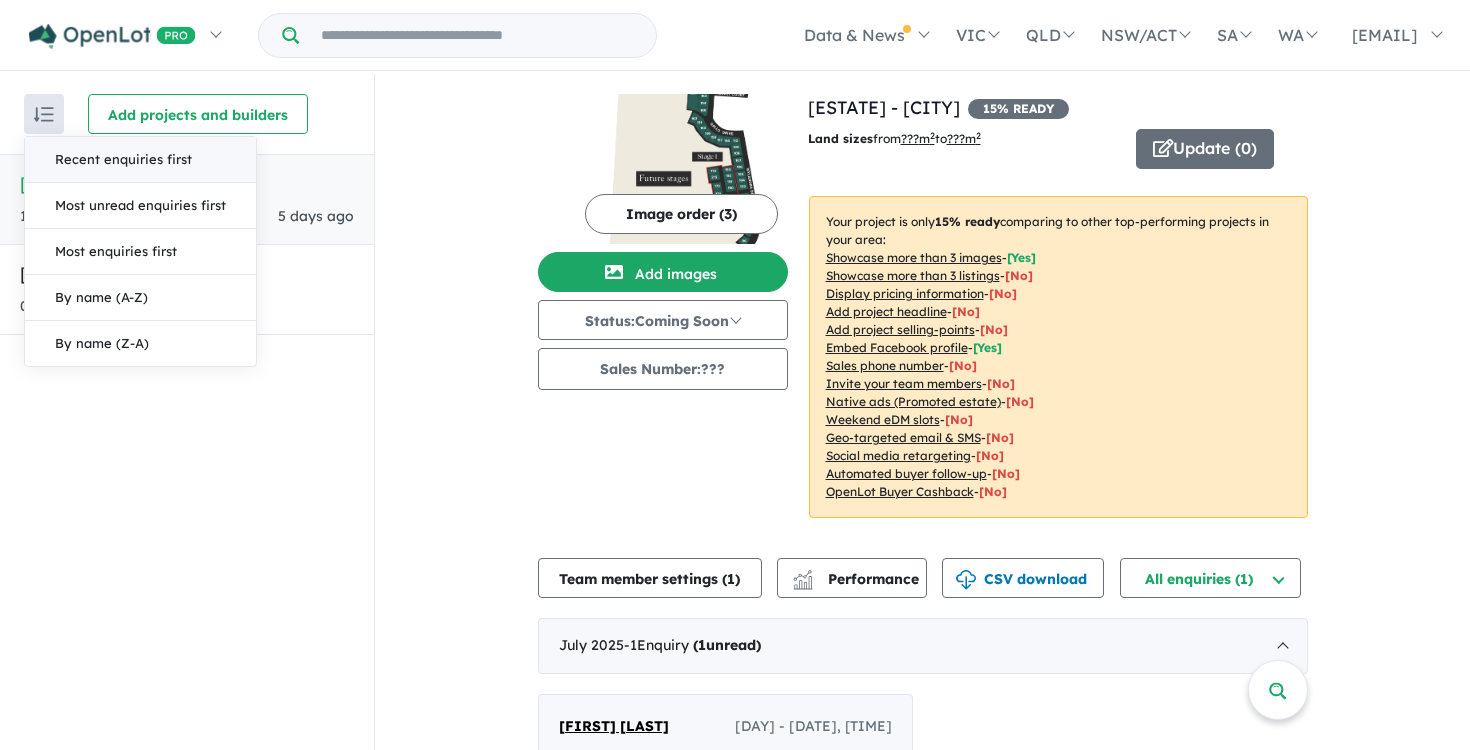 click on "[ESTATE] - [CITY] , [STATE] 1  Enquir y ( 1  unread) 15 % READY 5 days ago Your project hasn't received any buyer enquiries  in the past 7 days. Speak to our product specialists to learn how to  get more enquiries  on your projects! Contact us now [ESTATE] - [CITY] , [STATE] 0  Enquir y ( 0  unread) 10 % READY Your project hasn't received any buyer enquiries  in the past 7 days. Speak to our product specialists to learn how to  get more enquiries  on your projects! Contact us now" at bounding box center (187, 413) 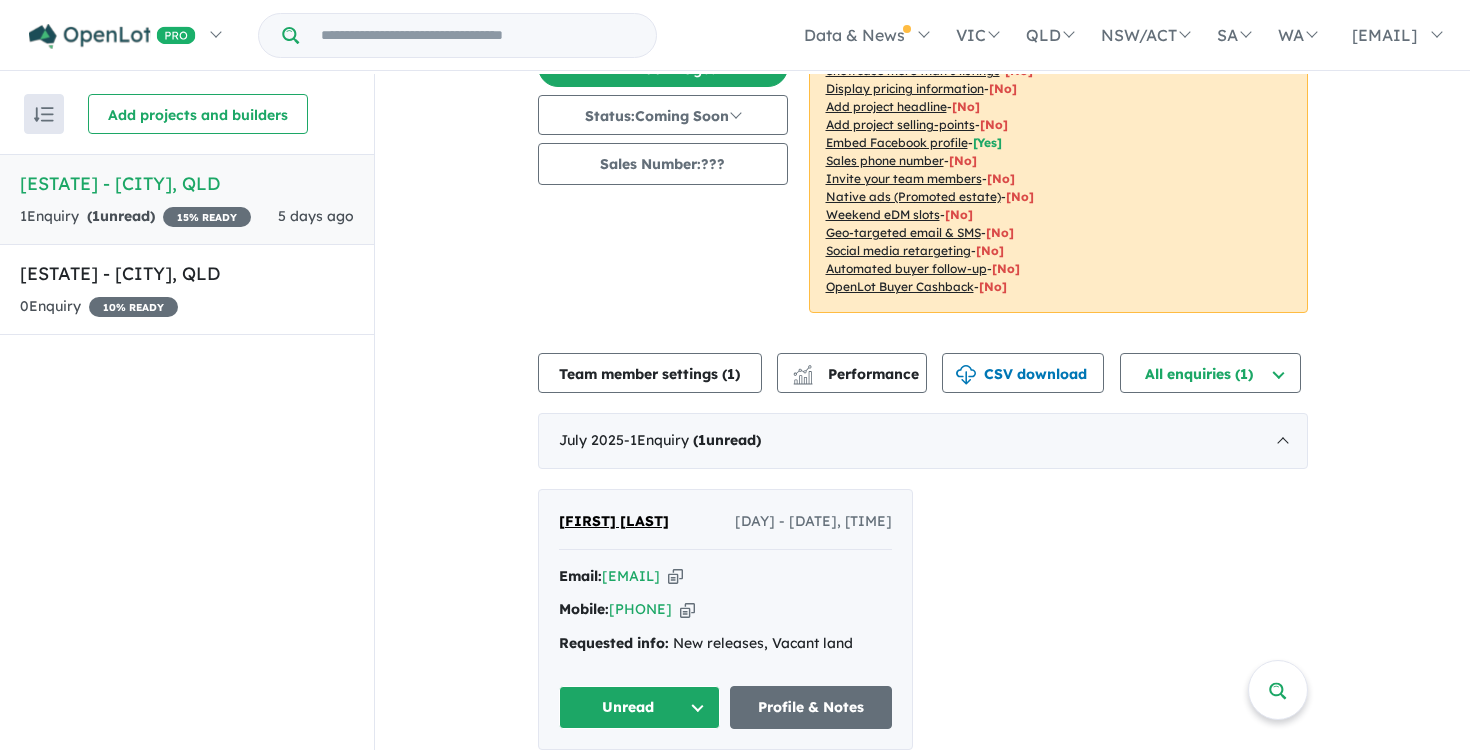 scroll, scrollTop: 219, scrollLeft: 0, axis: vertical 